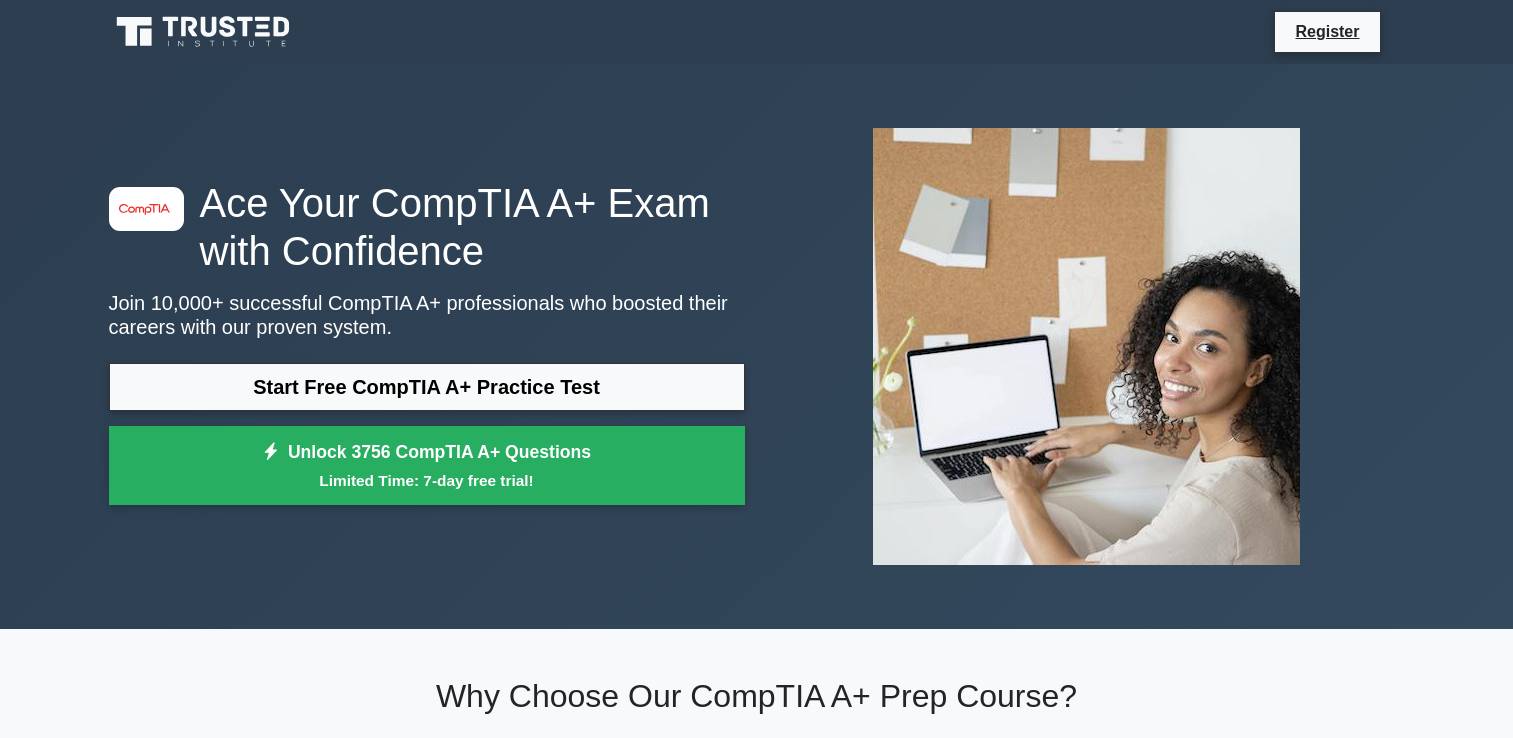 scroll, scrollTop: 0, scrollLeft: 0, axis: both 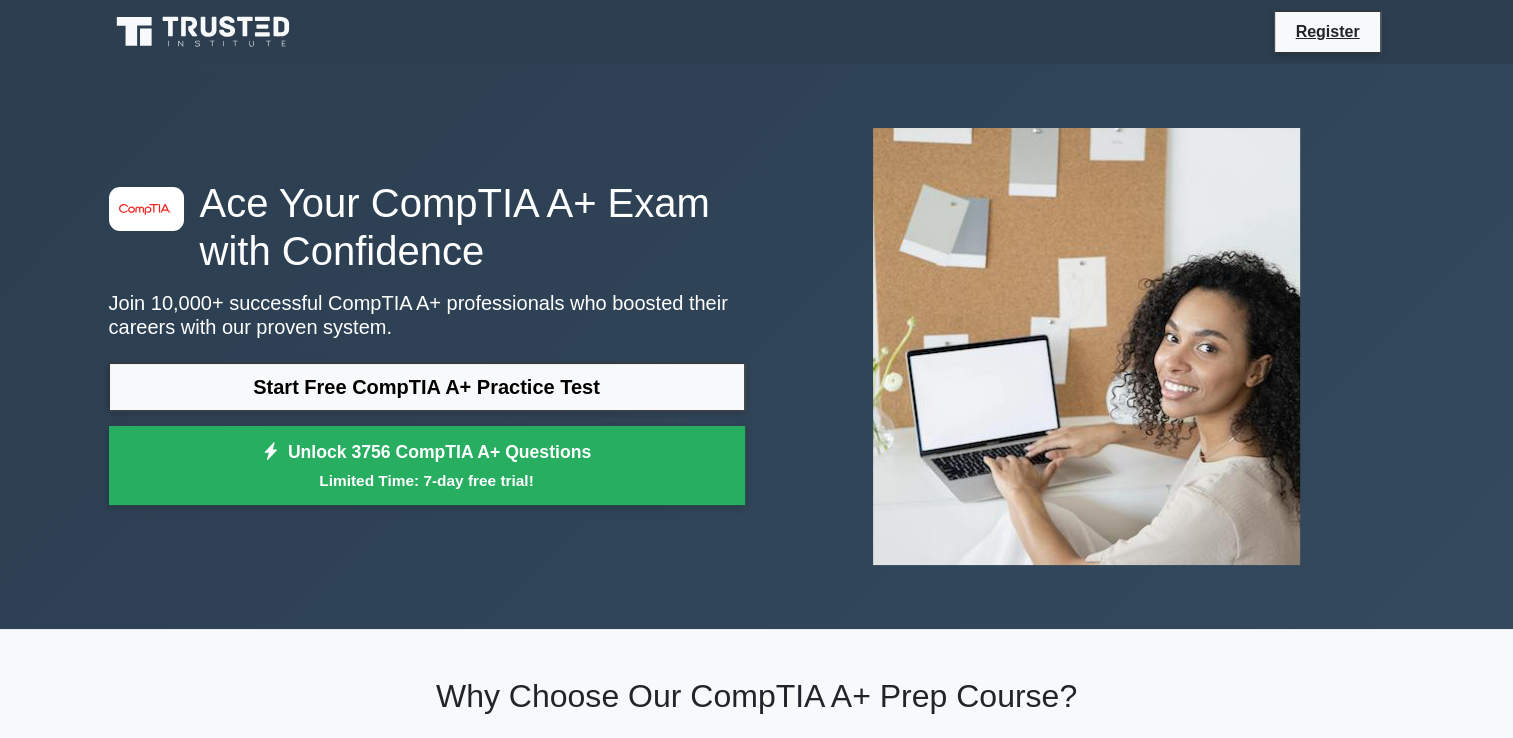 click on "Start Free CompTIA A+ Practice Test" at bounding box center (427, 387) 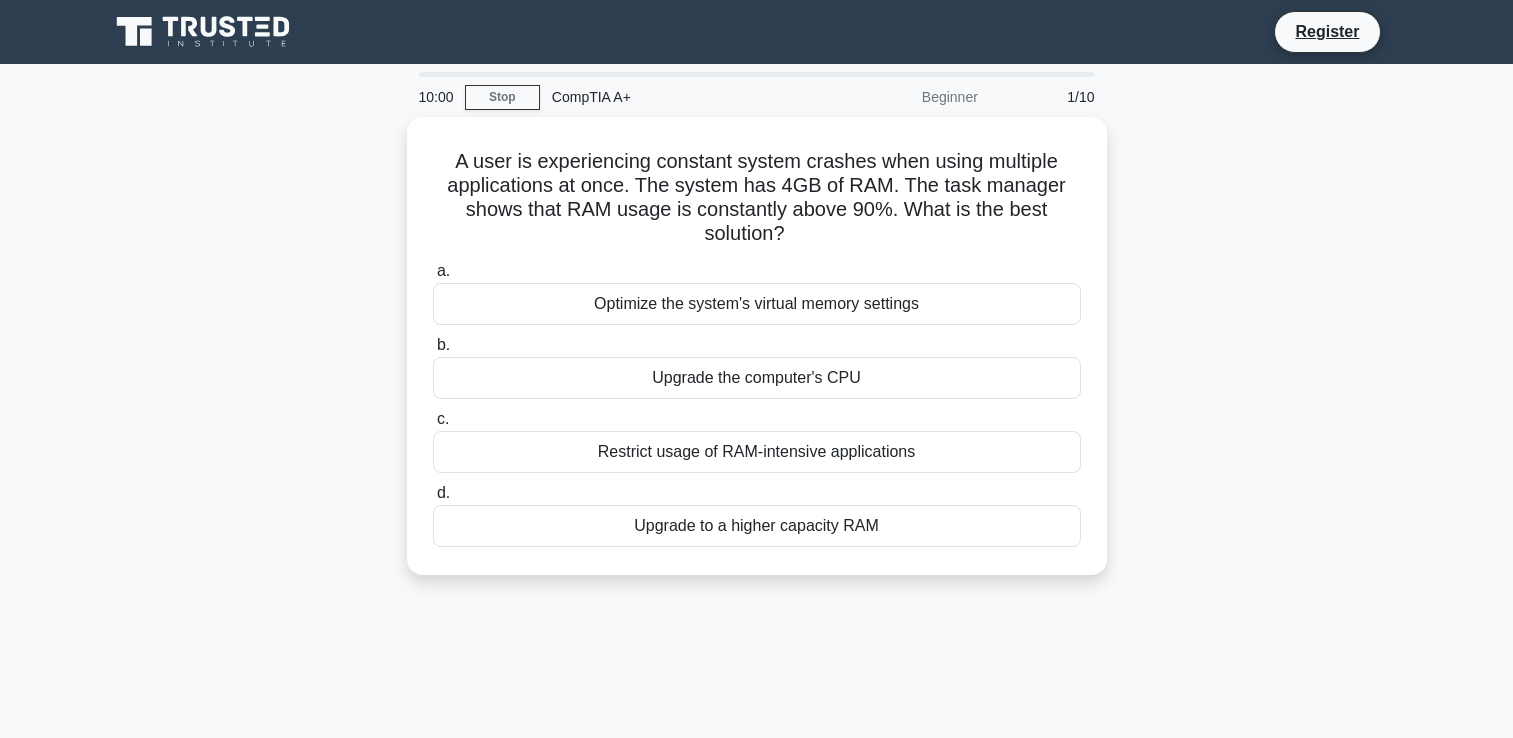 scroll, scrollTop: 0, scrollLeft: 0, axis: both 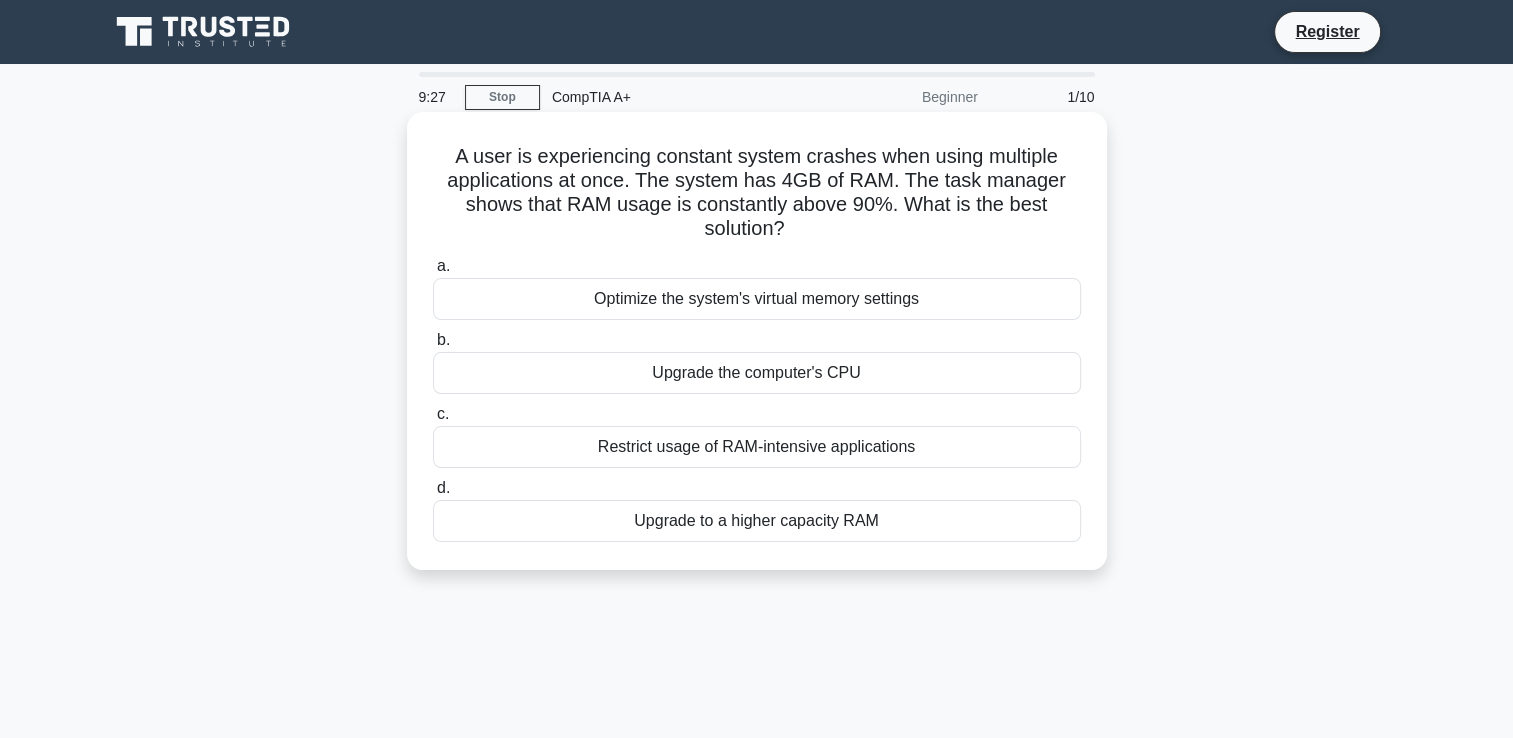click on "Upgrade to a higher capacity RAM" at bounding box center [757, 521] 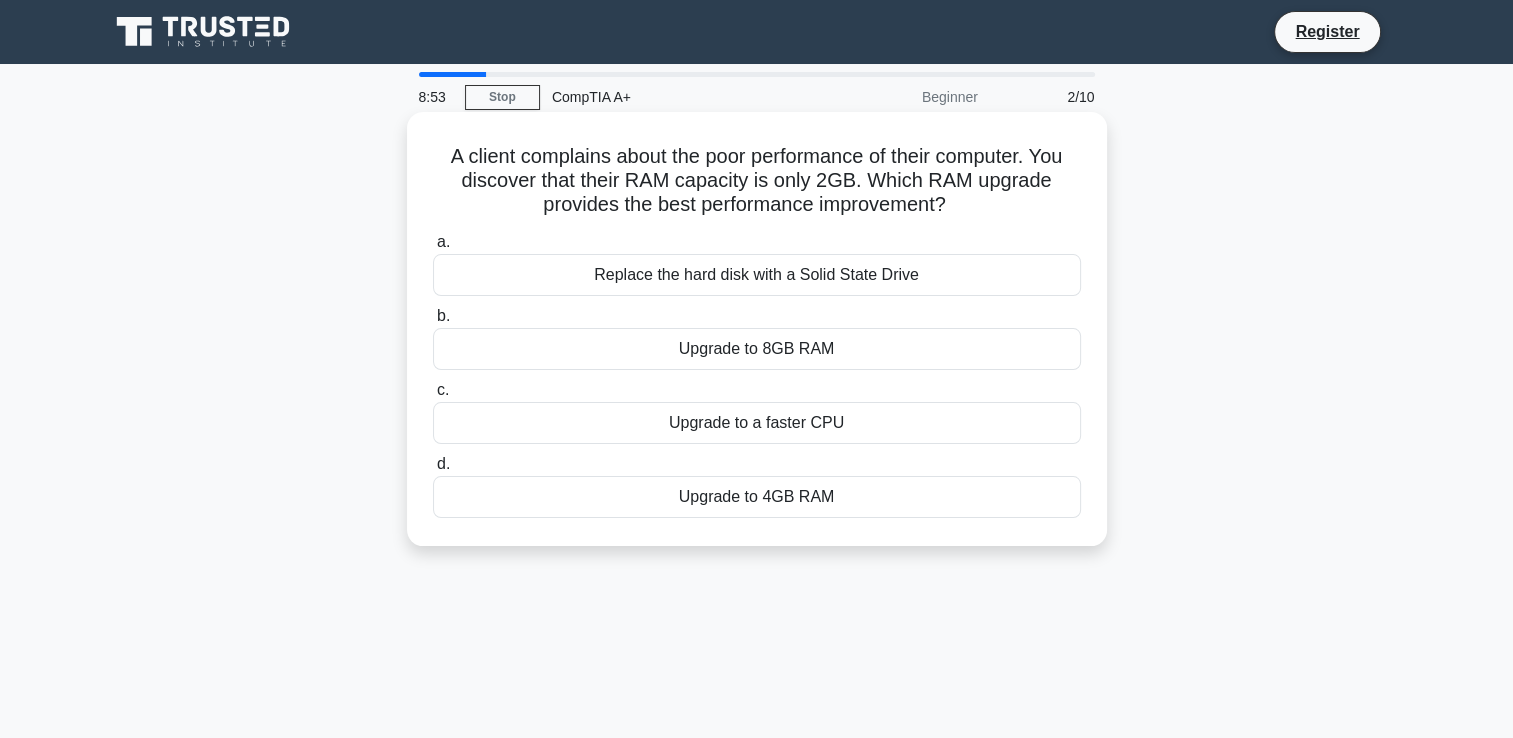 click on "Upgrade to 8GB RAM" at bounding box center [757, 349] 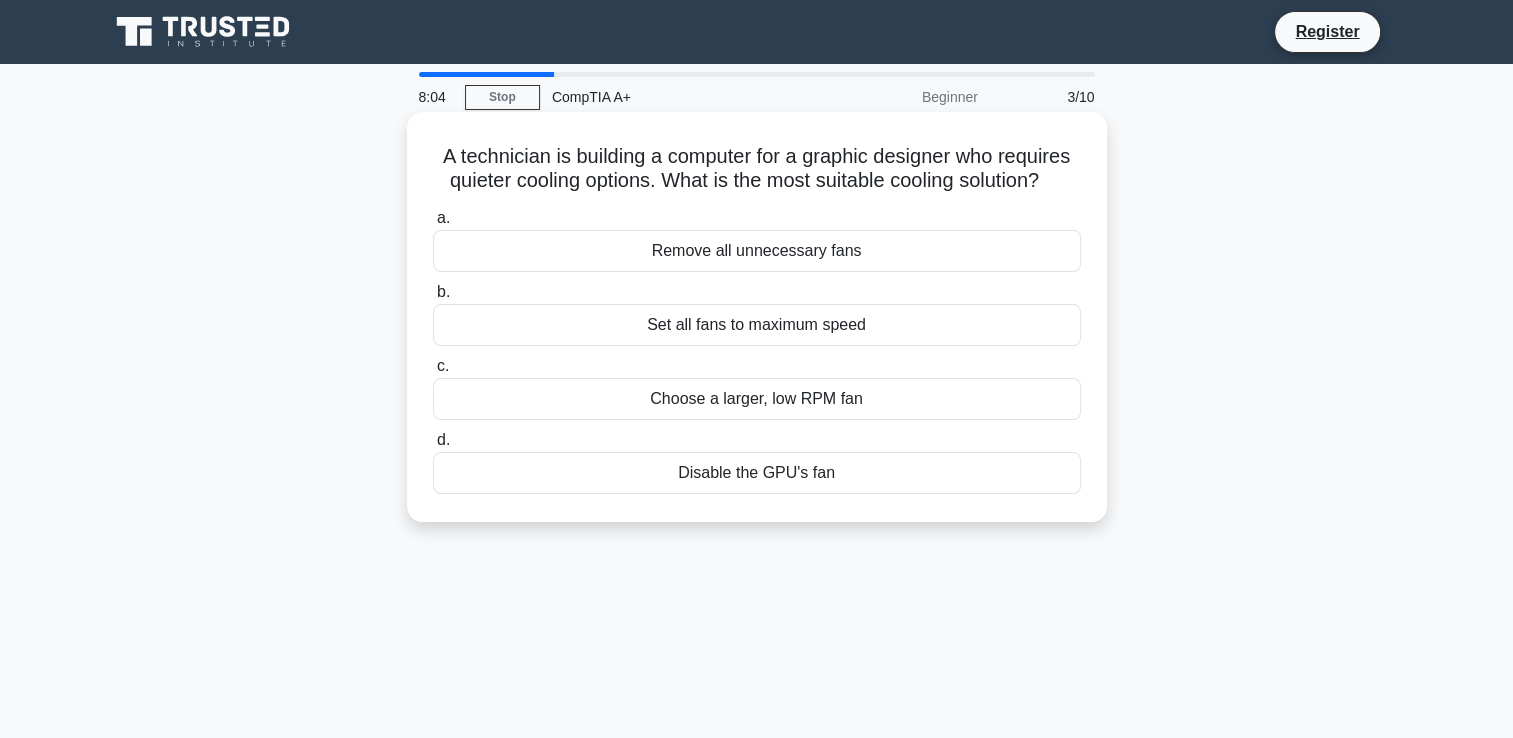 click on "Set all fans to maximum speed" at bounding box center [757, 325] 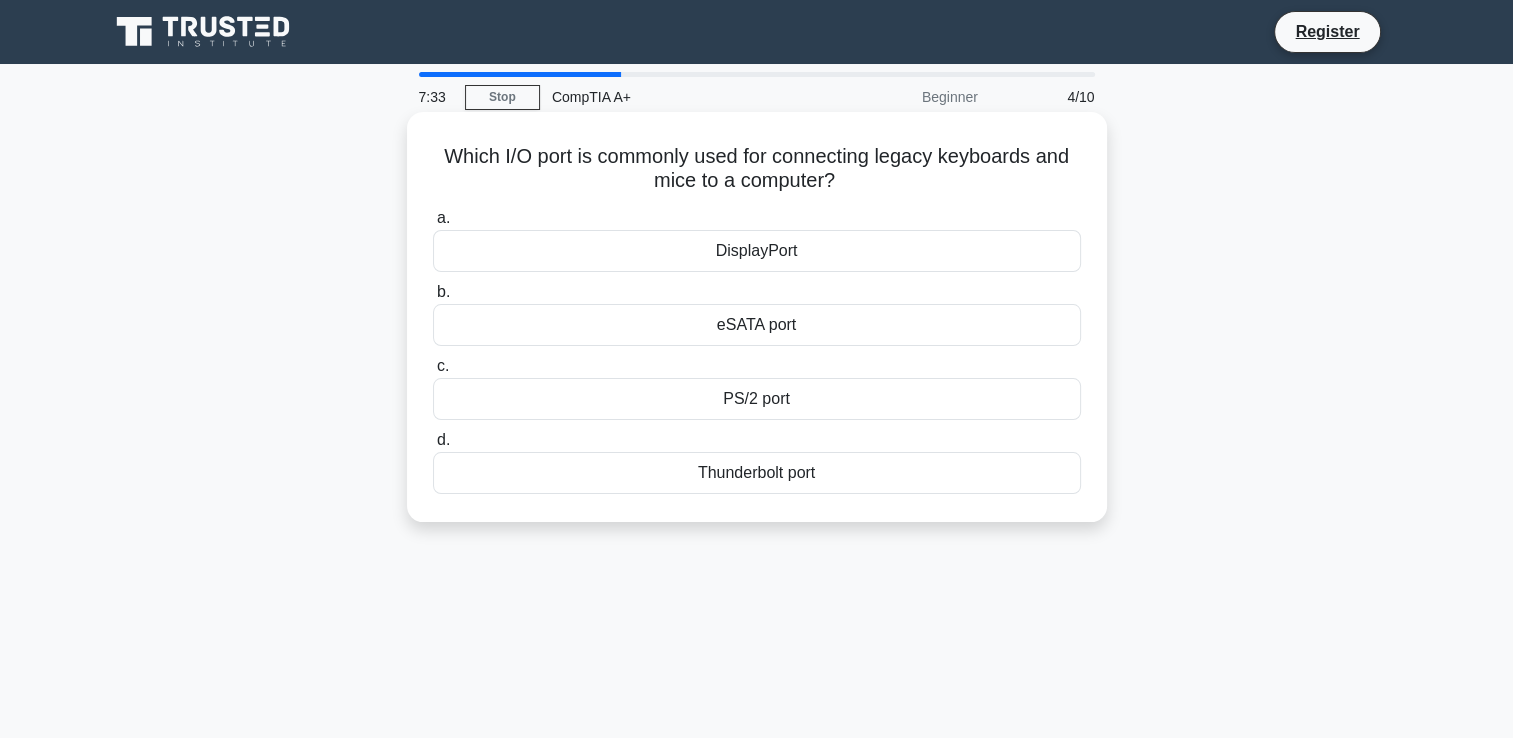 click on "DisplayPort" at bounding box center [757, 251] 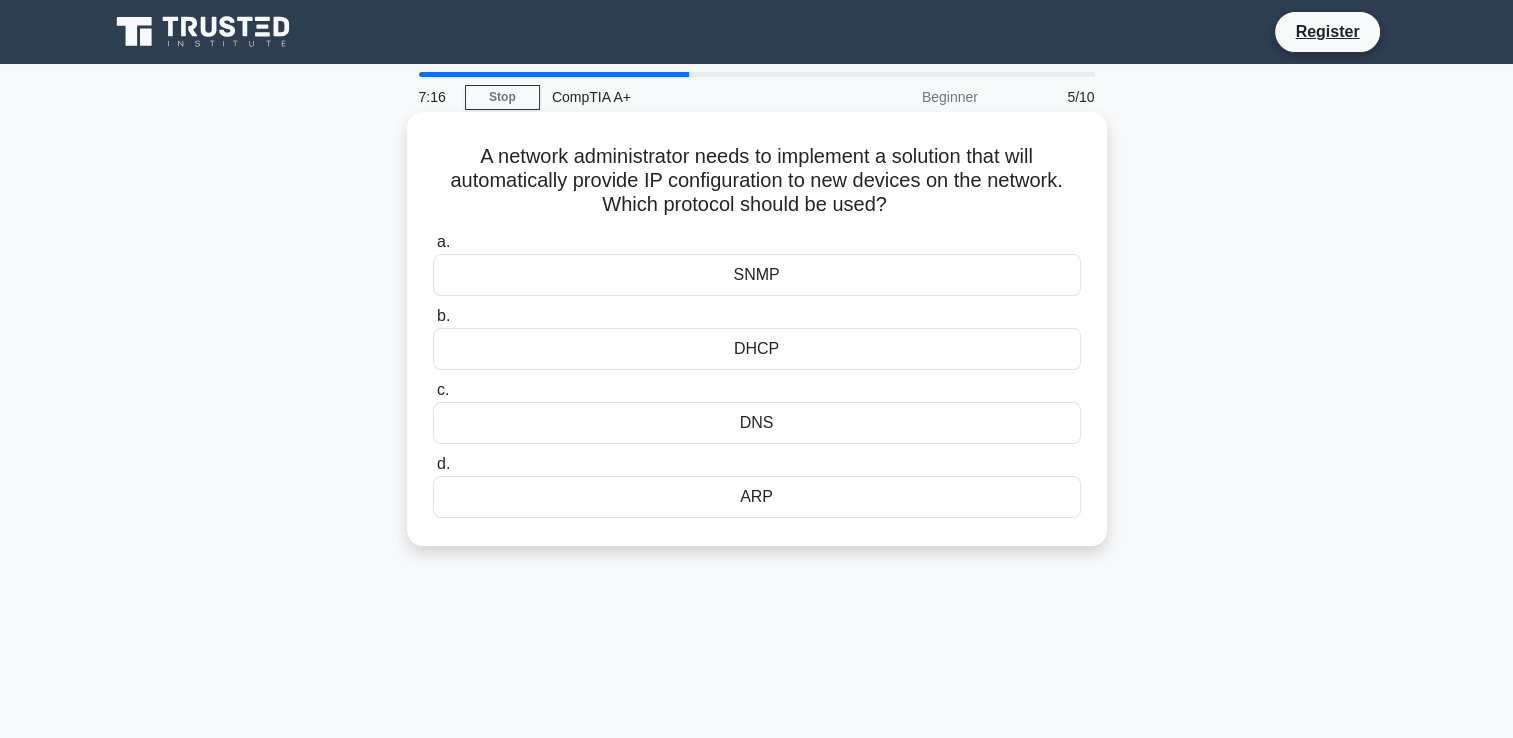 click on "ARP" at bounding box center (757, 497) 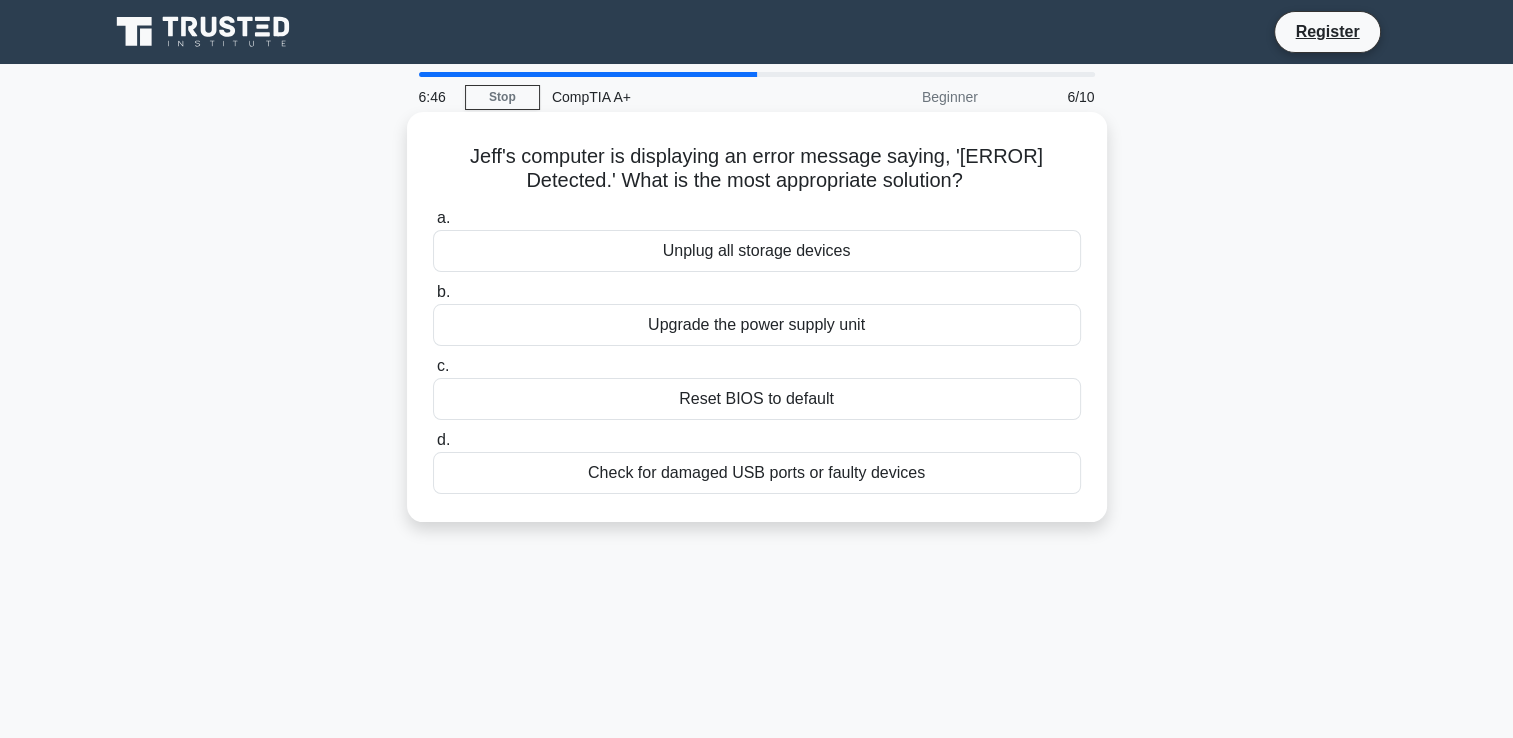 click on "Check for damaged USB ports or faulty devices" at bounding box center (757, 473) 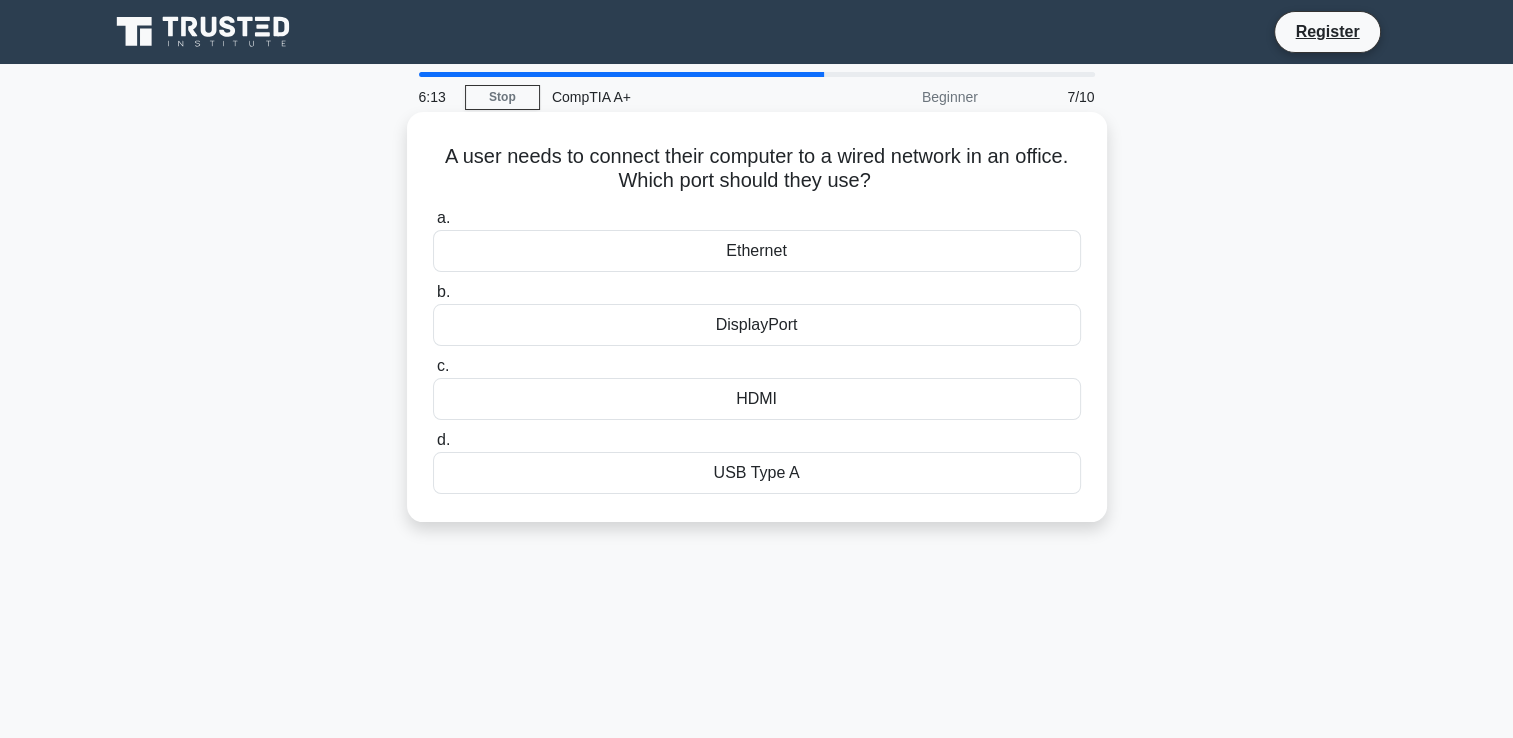 click on "Ethernet" at bounding box center (757, 251) 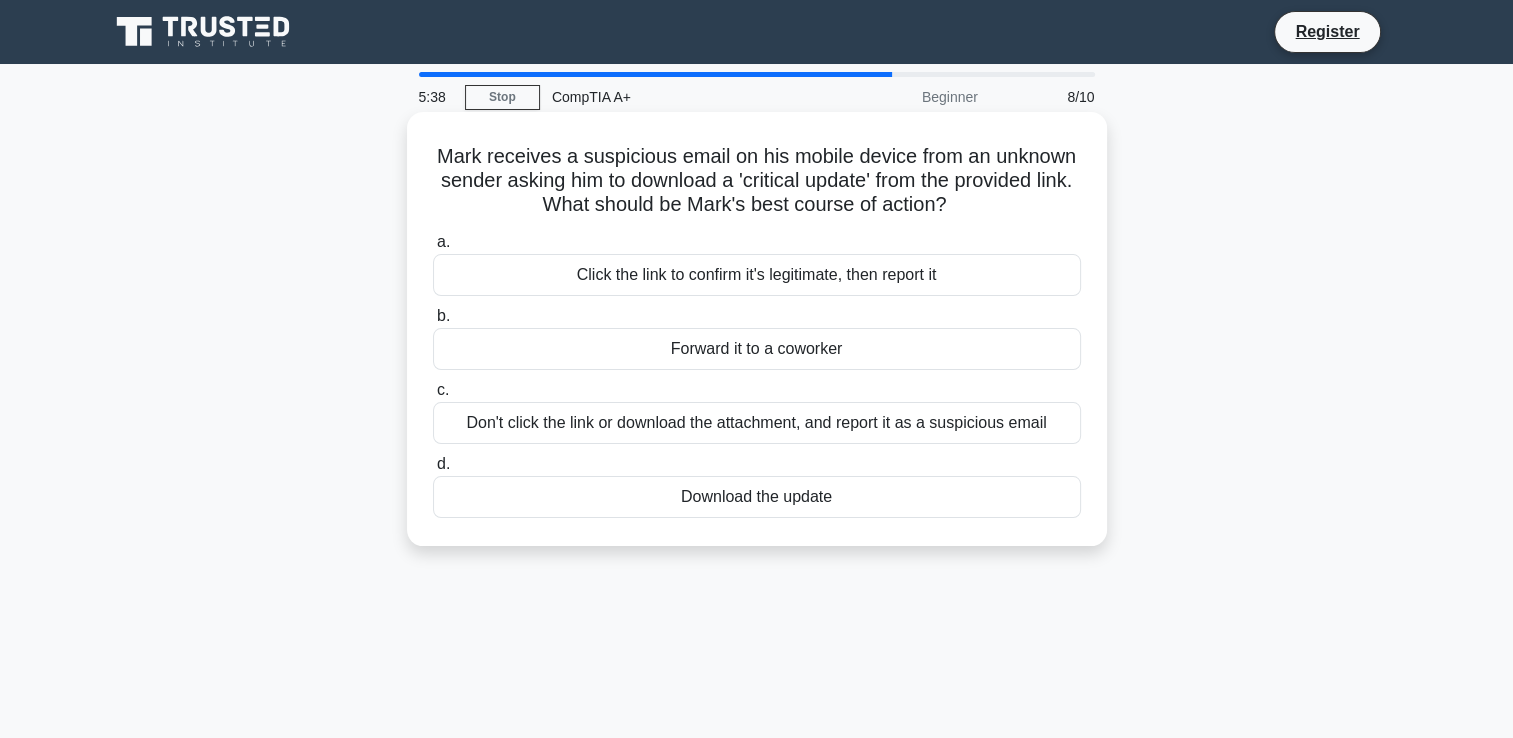 click on "Don't click the link or download the attachment, and report it as a suspicious email" at bounding box center (757, 423) 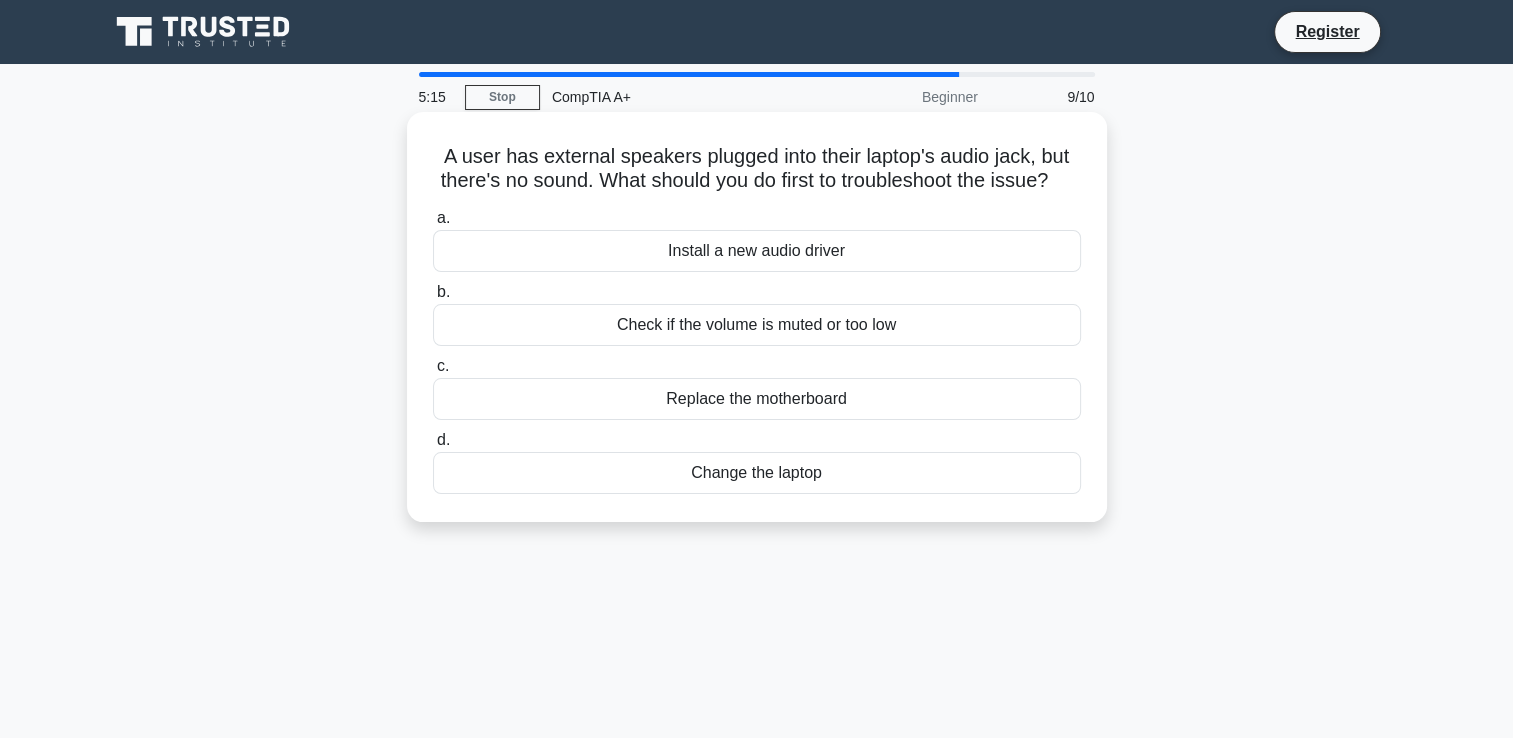 click on "Check if the volume is muted or too low" at bounding box center [757, 325] 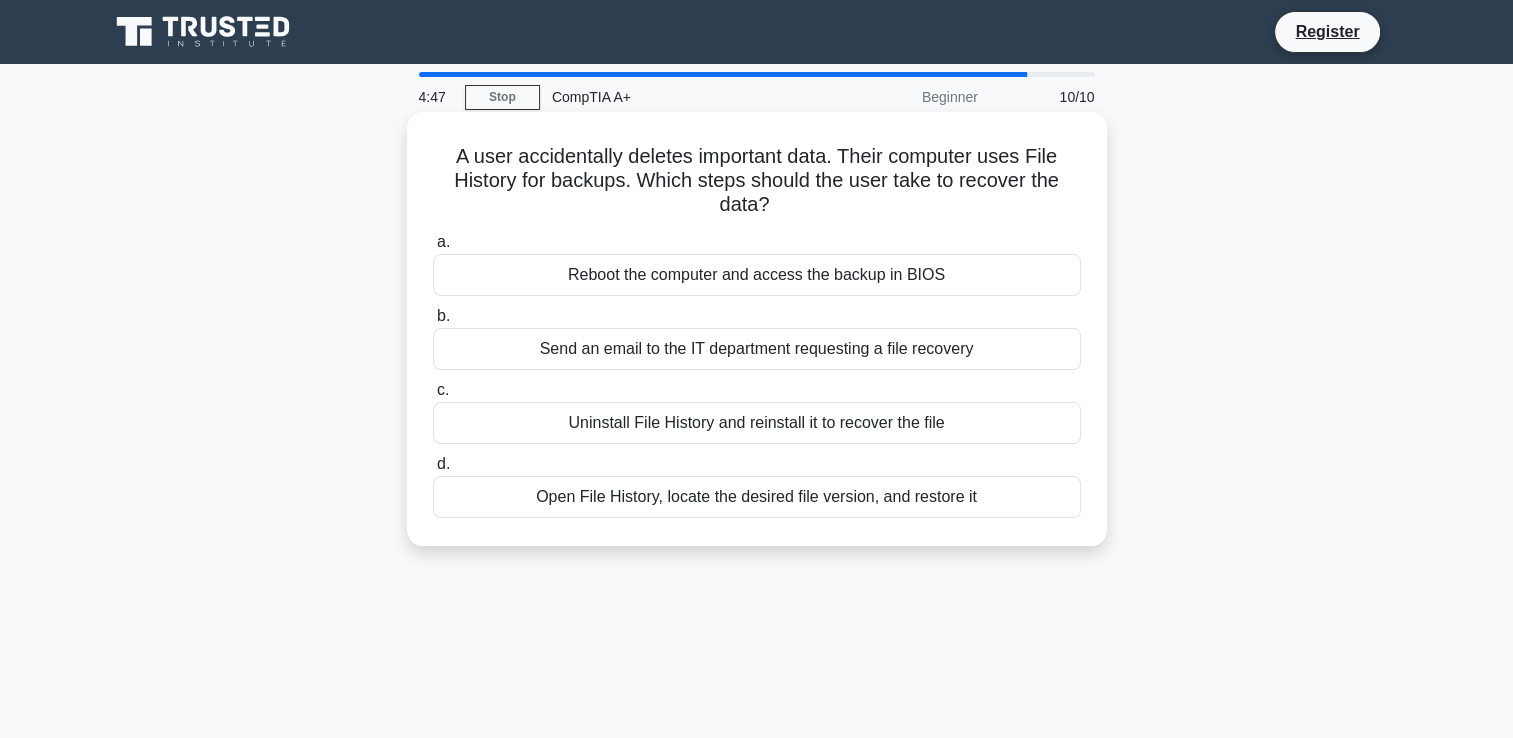 click on "Open File History, locate the desired file version, and restore it" at bounding box center (757, 497) 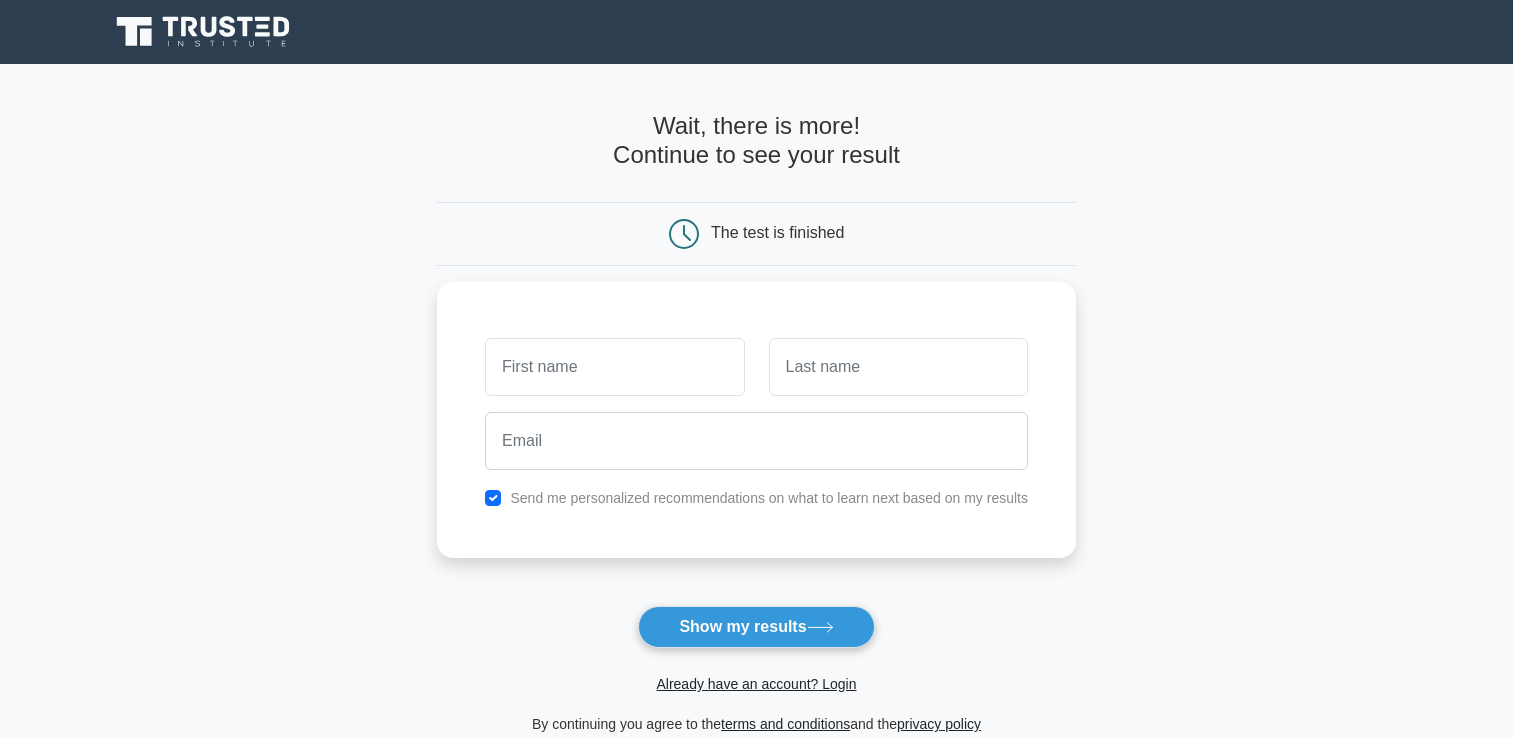 scroll, scrollTop: 0, scrollLeft: 0, axis: both 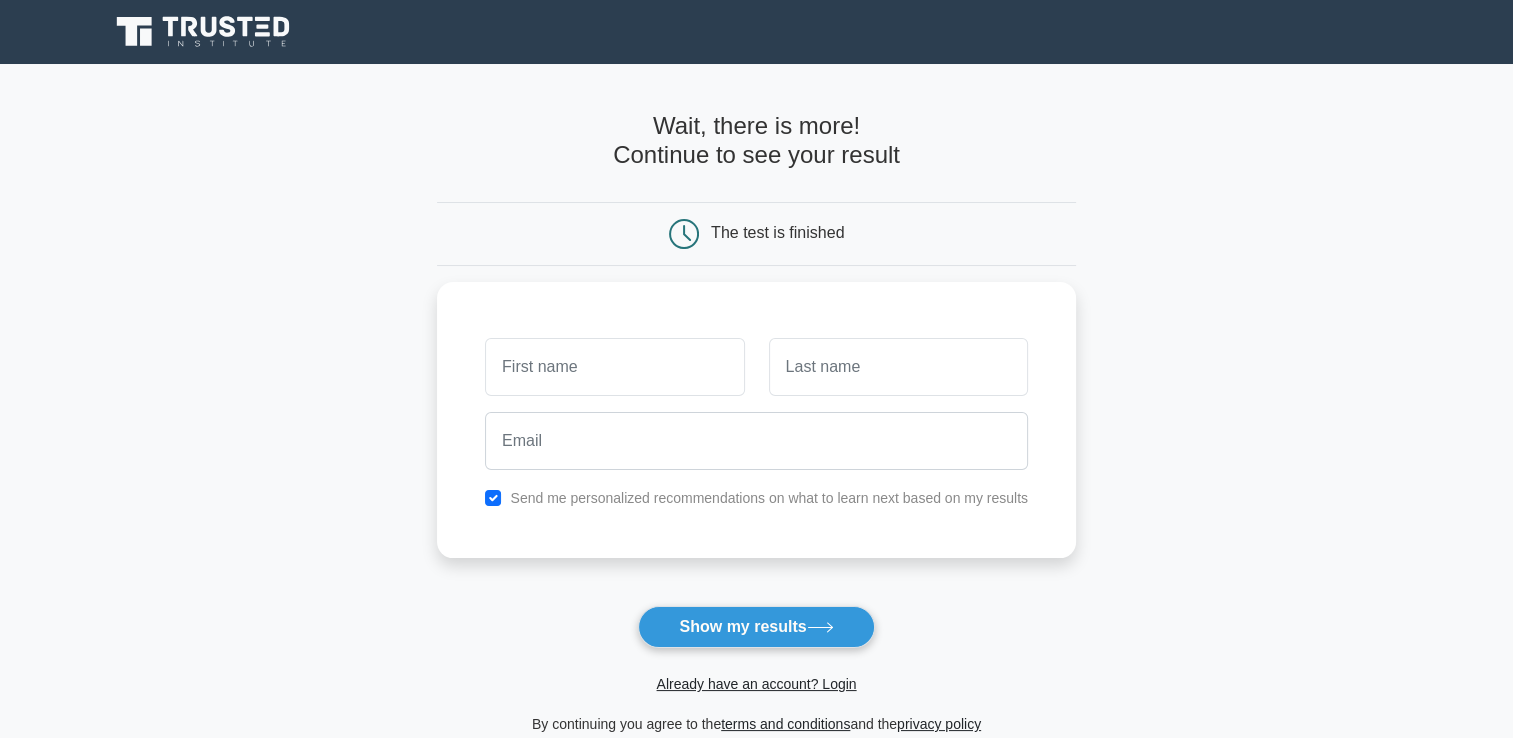 click on "Send me personalized recommendations on what to learn next based on my results" at bounding box center (769, 498) 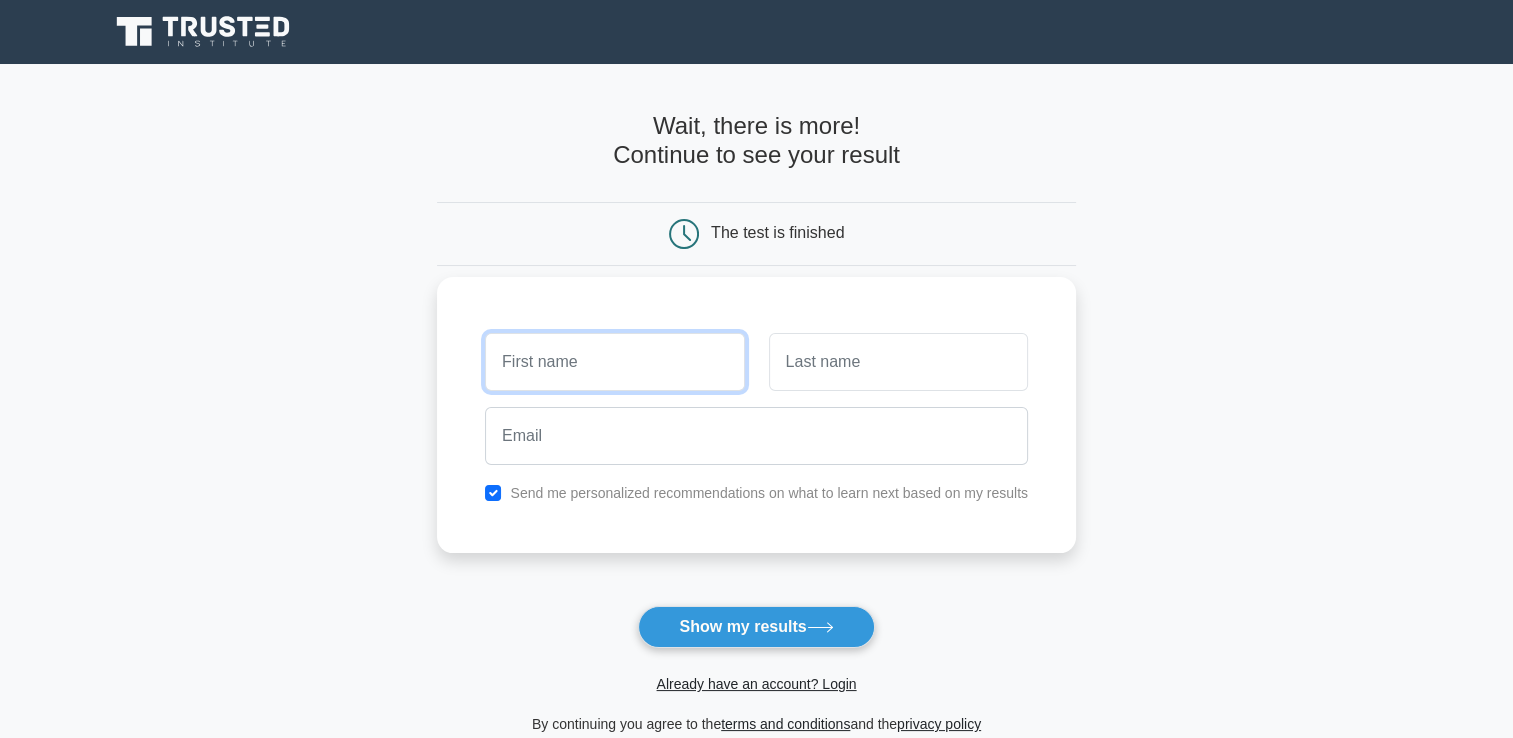 click at bounding box center [614, 362] 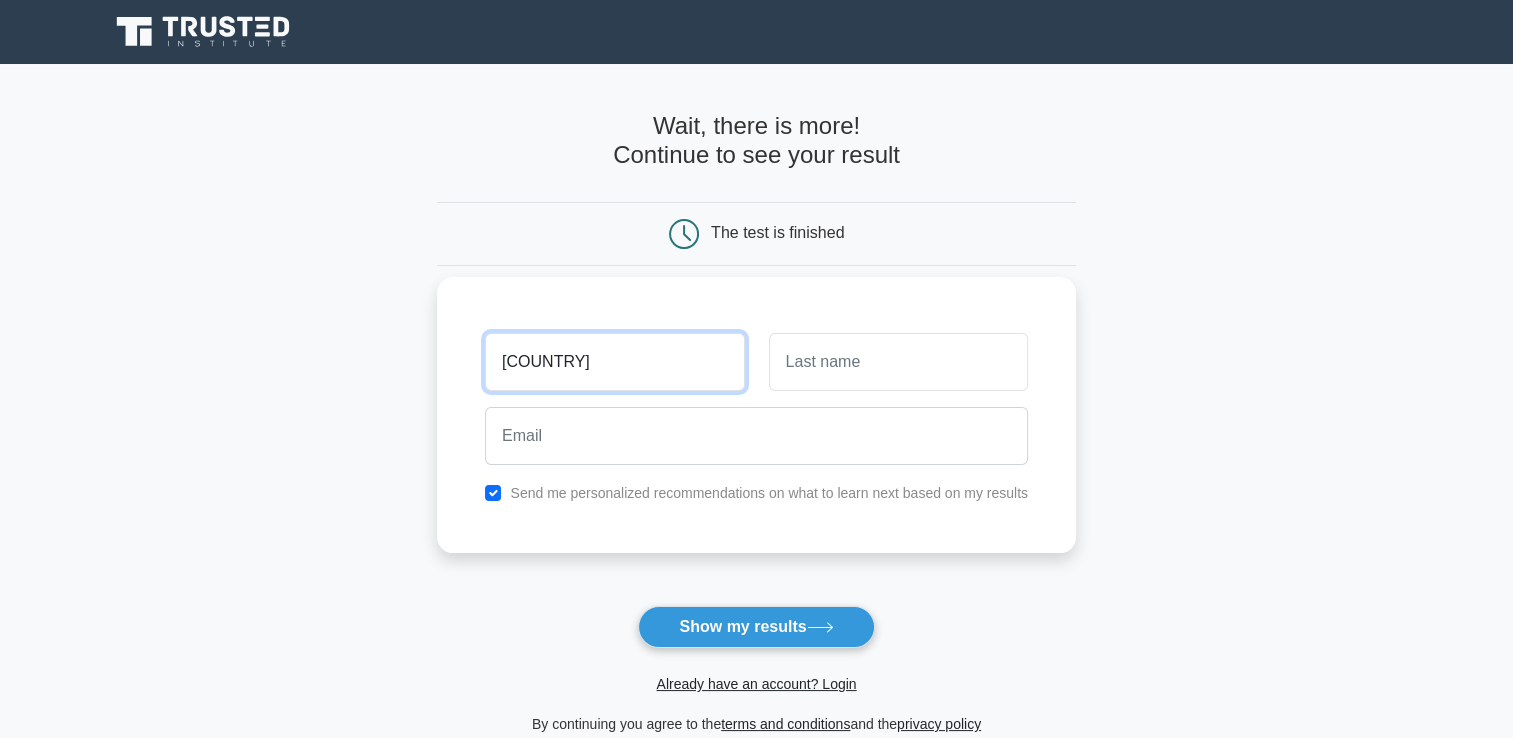 type on "venecia" 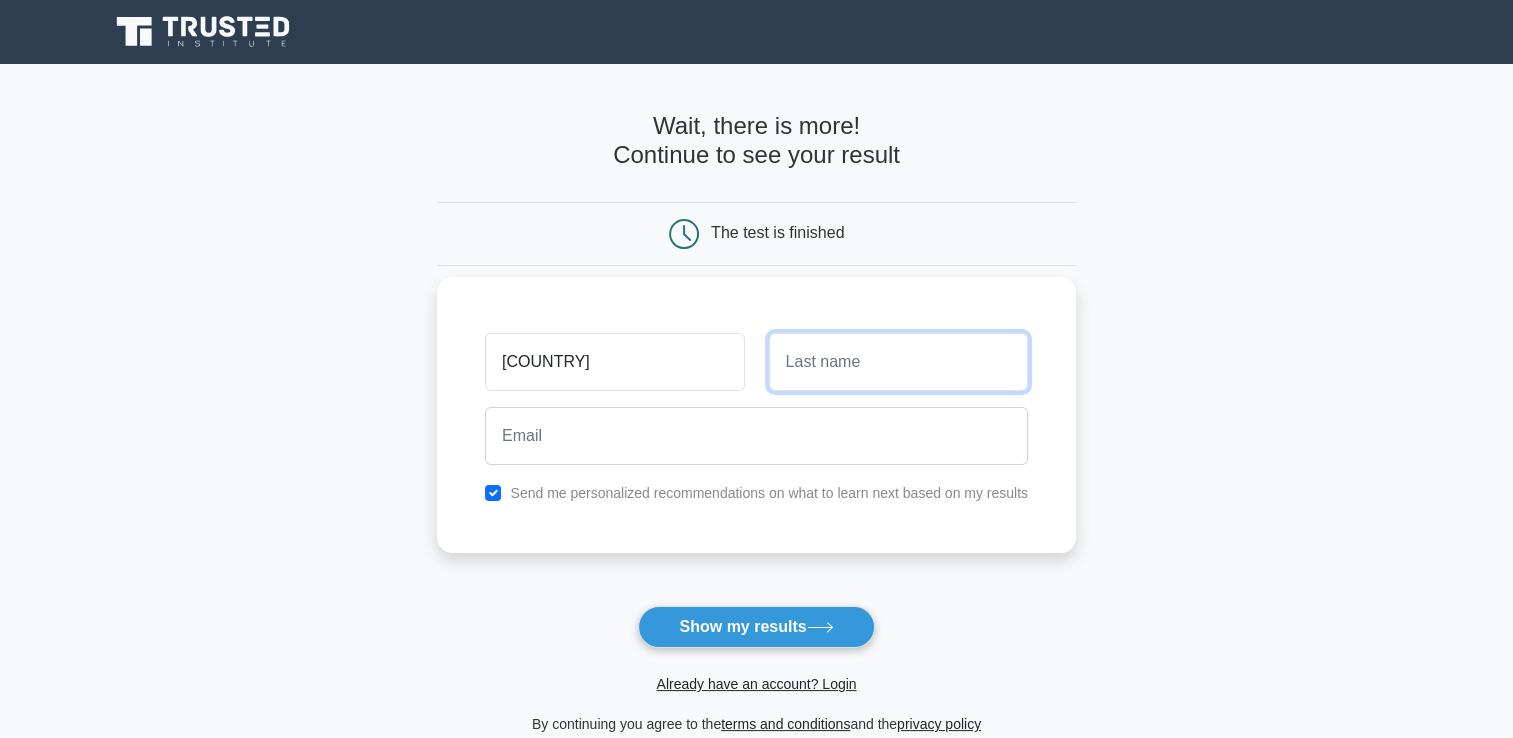 click at bounding box center [898, 362] 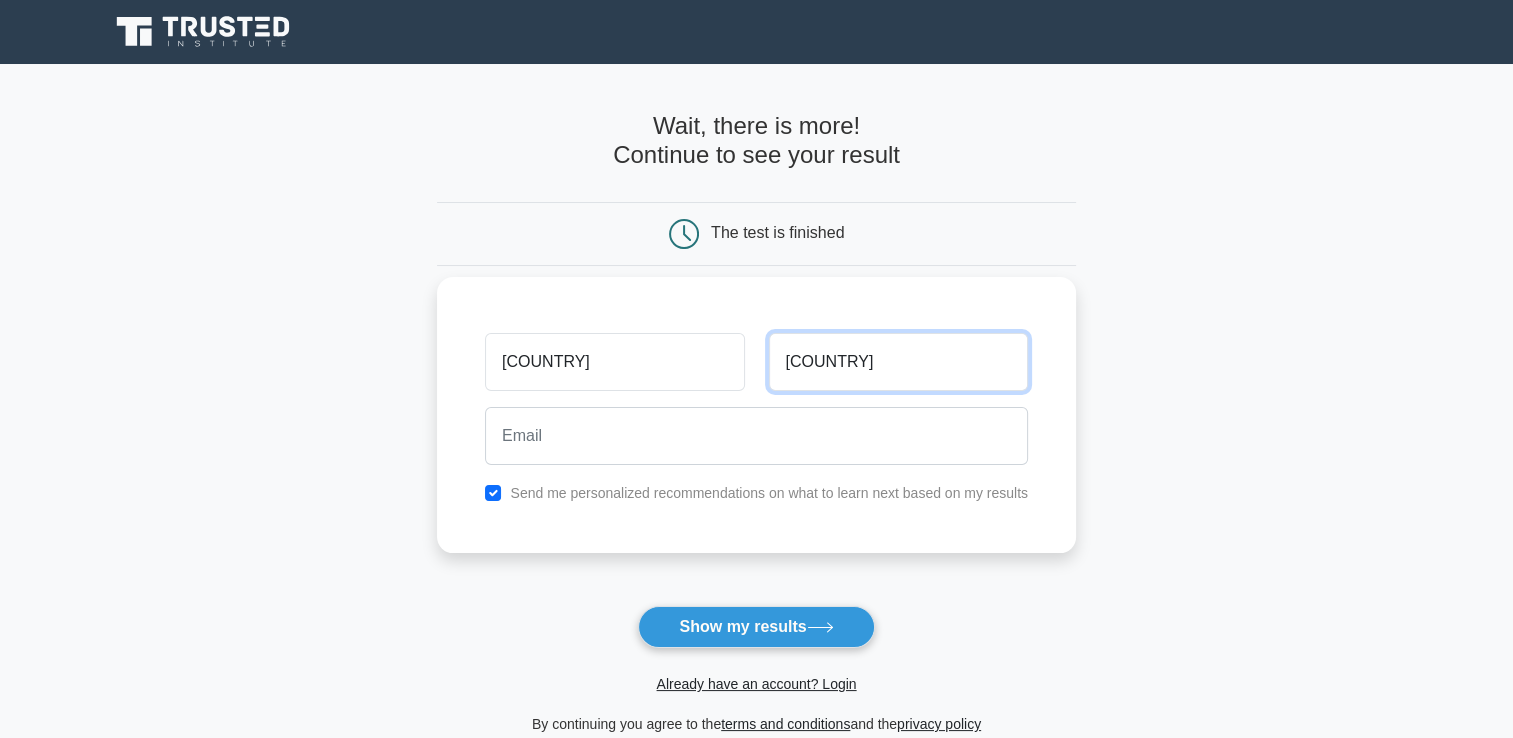 type on "ndwamato" 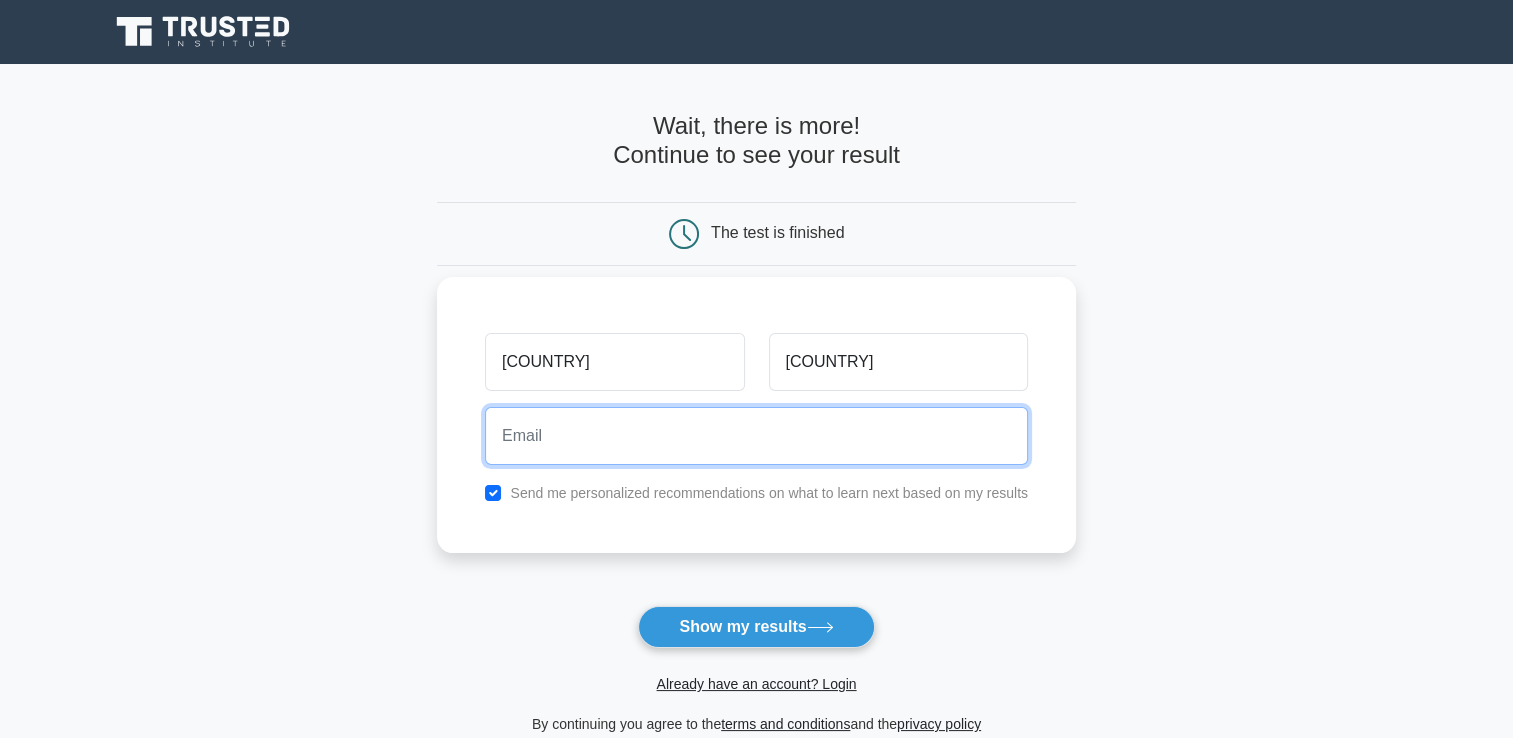 click at bounding box center (756, 436) 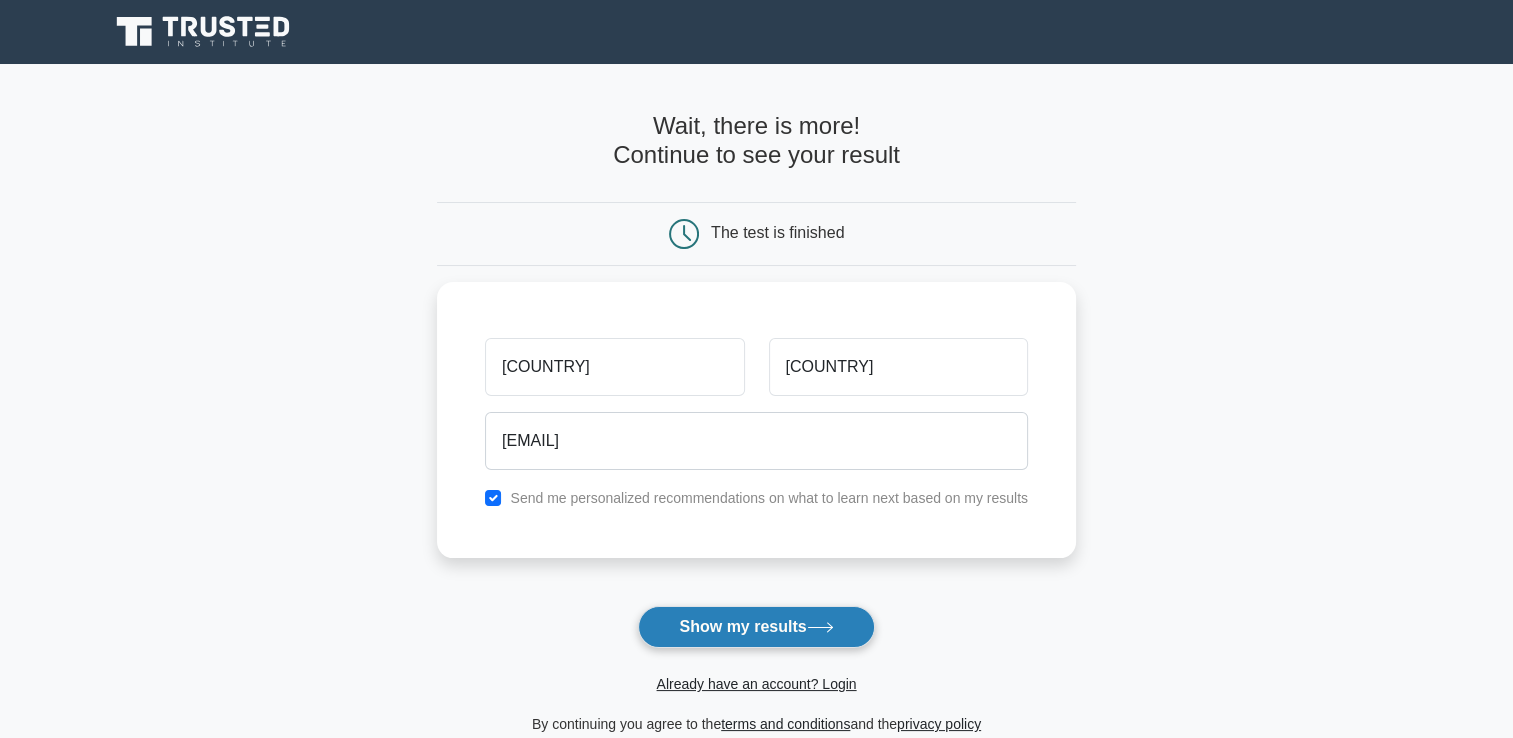 click on "Show my results" at bounding box center (756, 627) 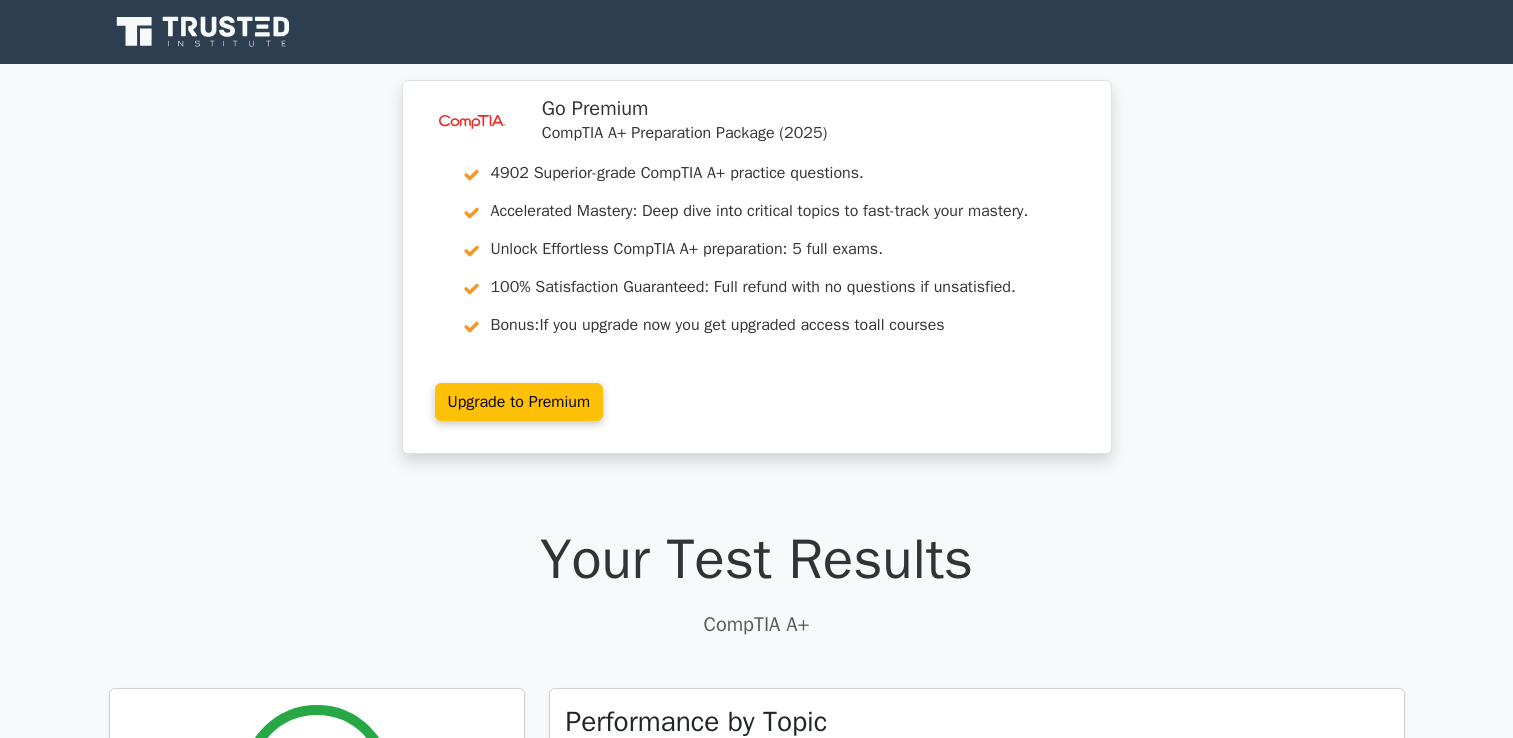 scroll, scrollTop: 0, scrollLeft: 0, axis: both 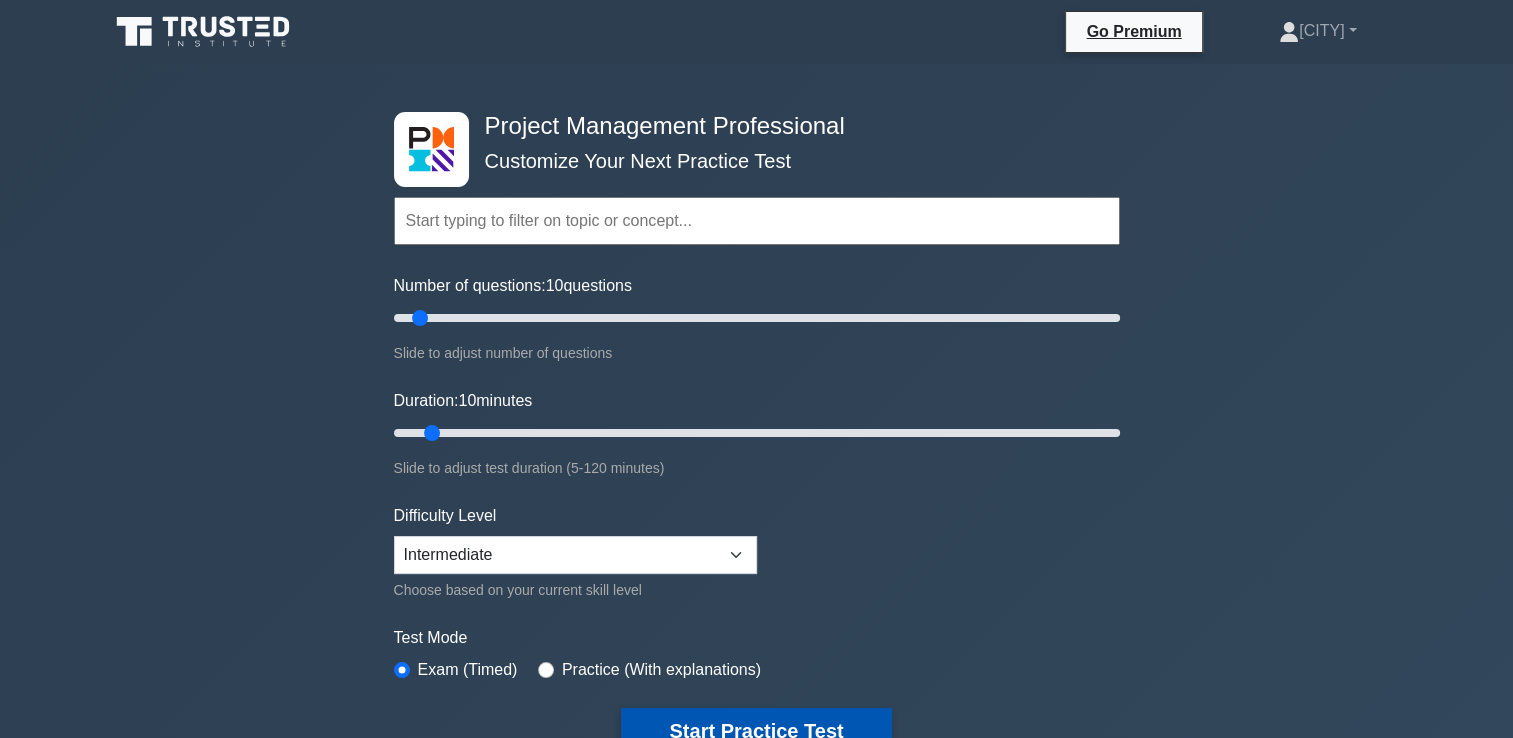 click on "Start Practice Test" at bounding box center [756, 731] 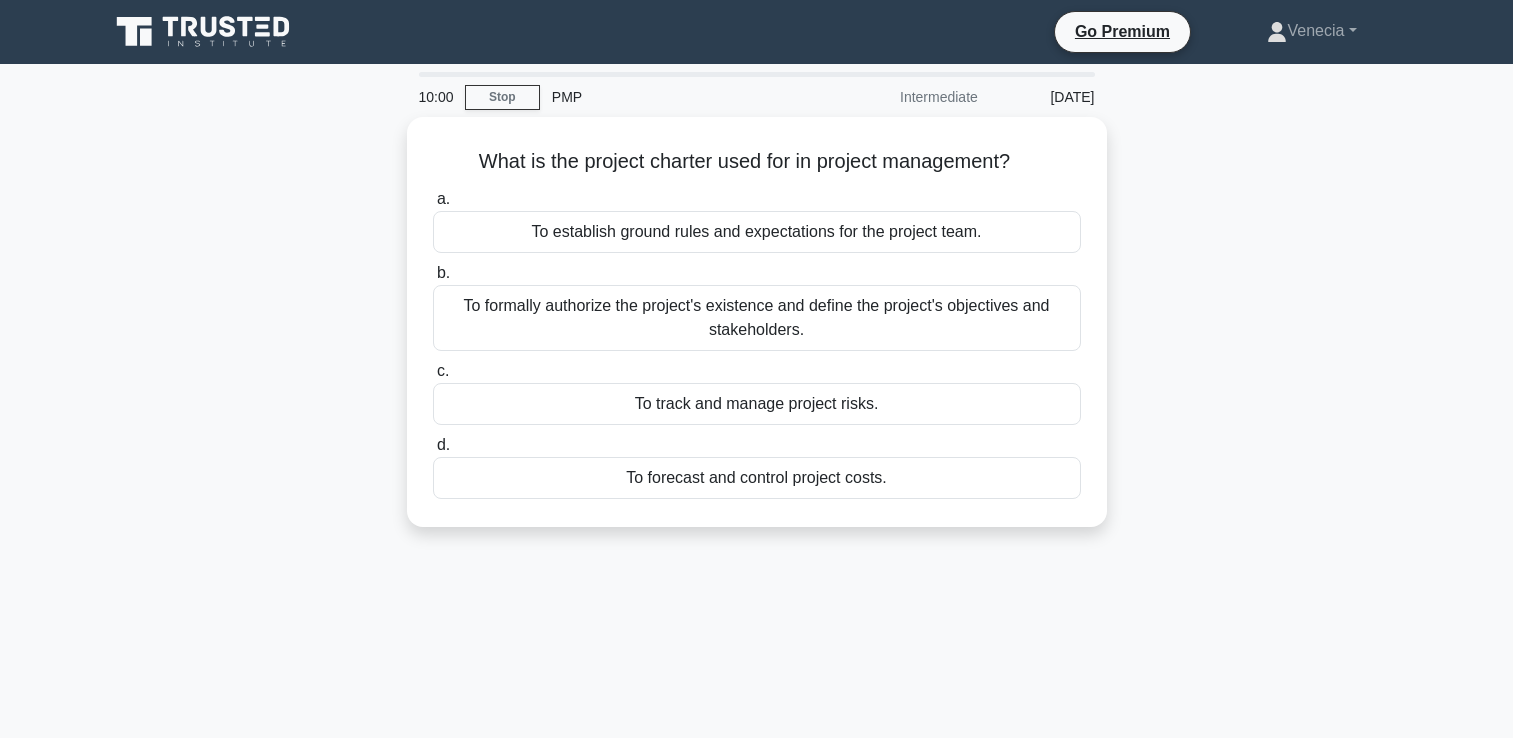 scroll, scrollTop: 0, scrollLeft: 0, axis: both 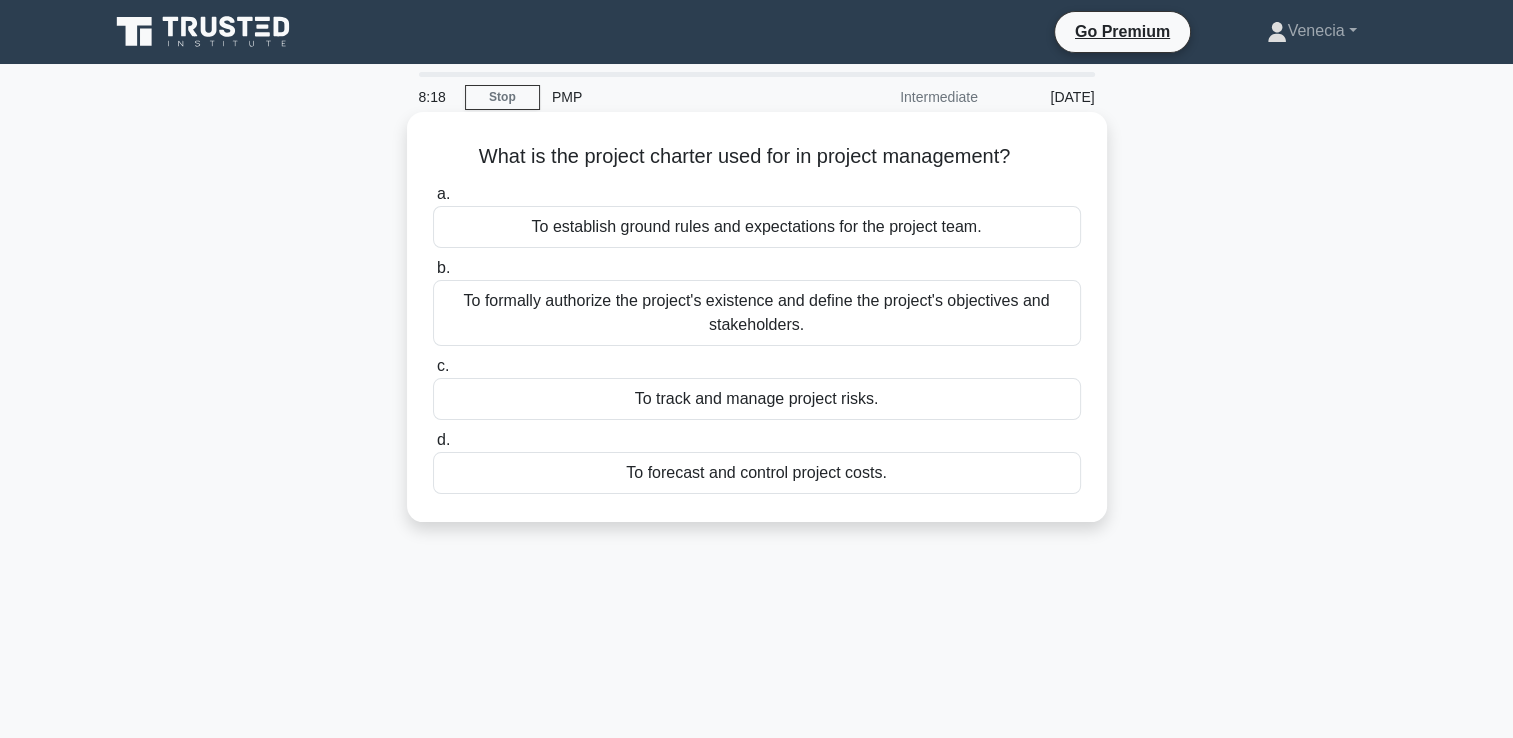 click on "To track and manage project risks." at bounding box center (757, 399) 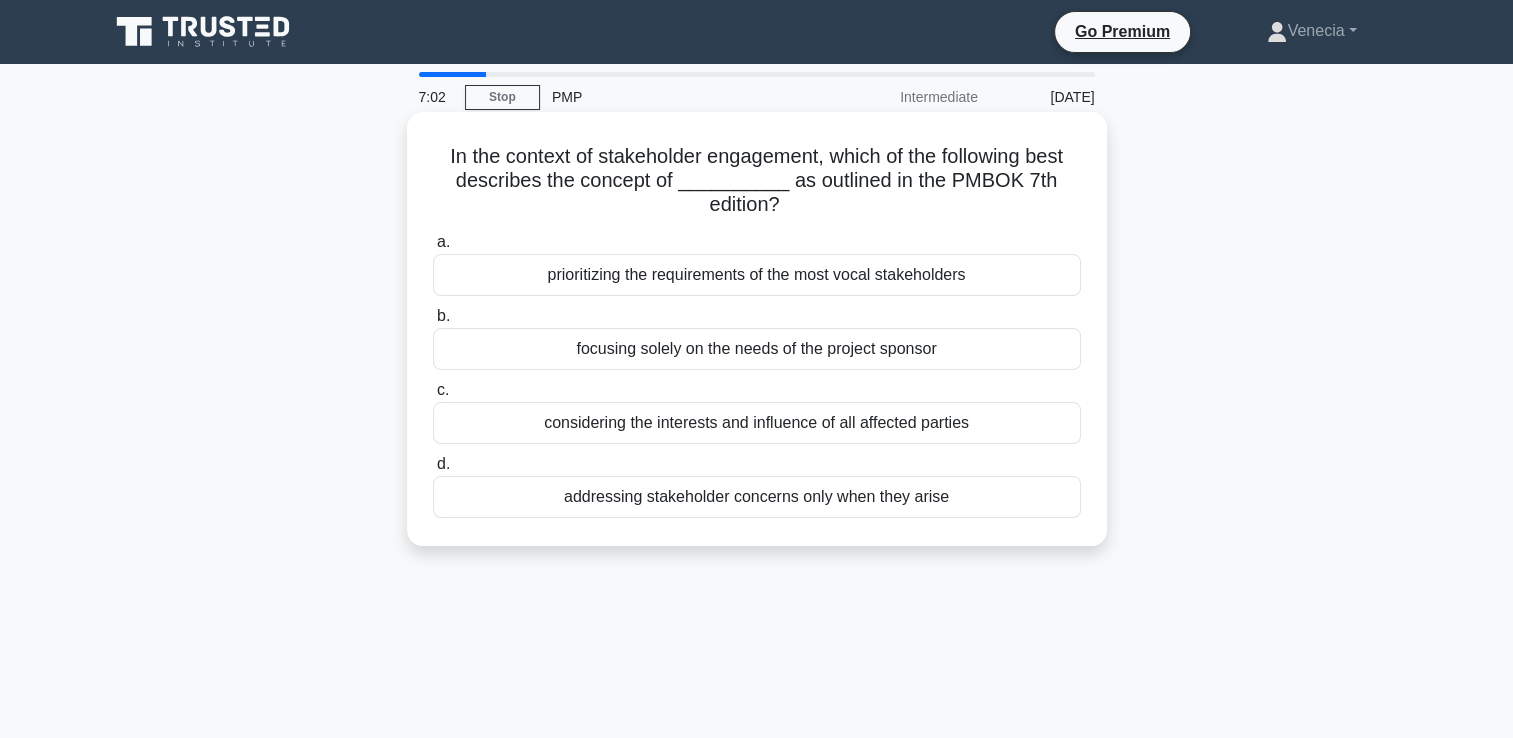 click on "addressing stakeholder concerns only when they arise" at bounding box center [757, 497] 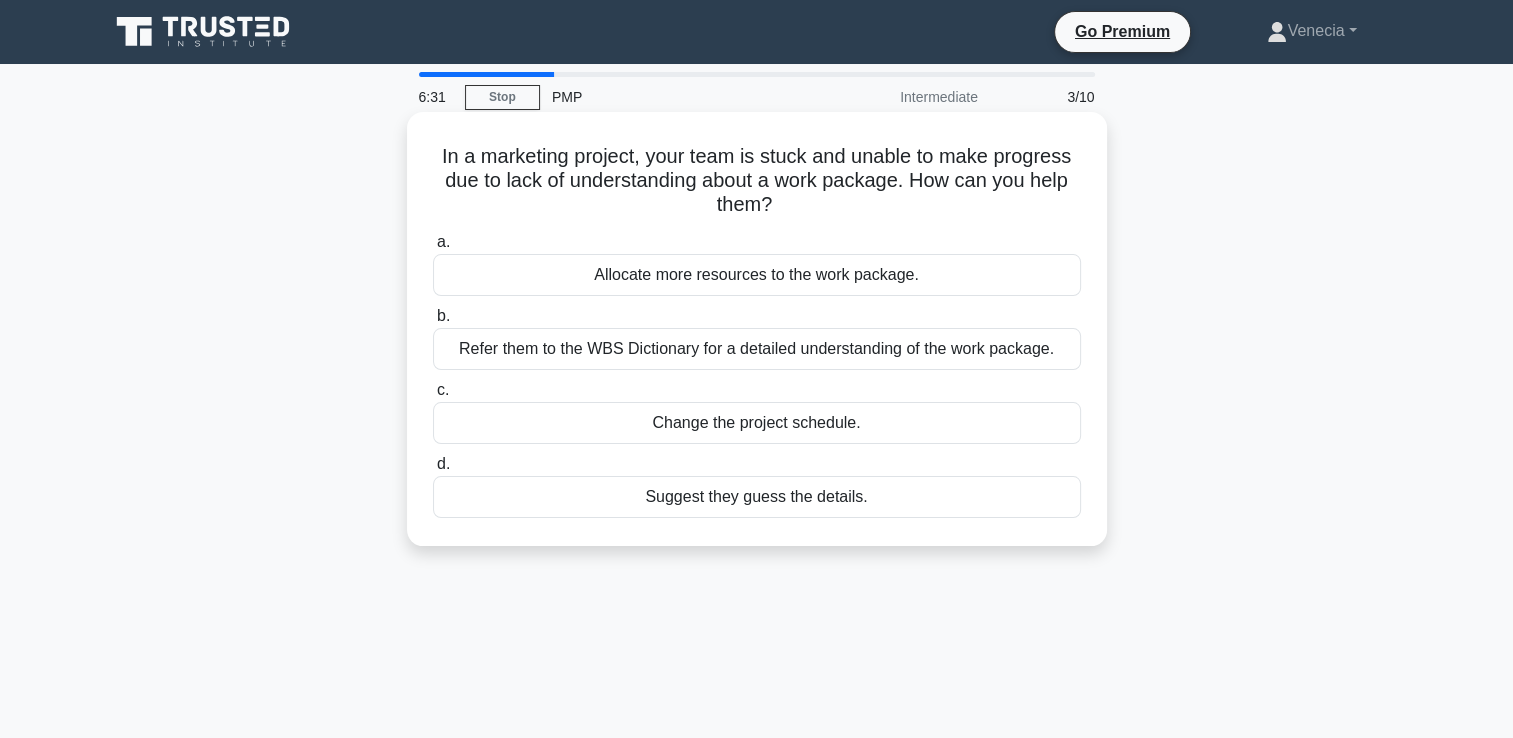 click on "Allocate more resources to the work package." at bounding box center (757, 275) 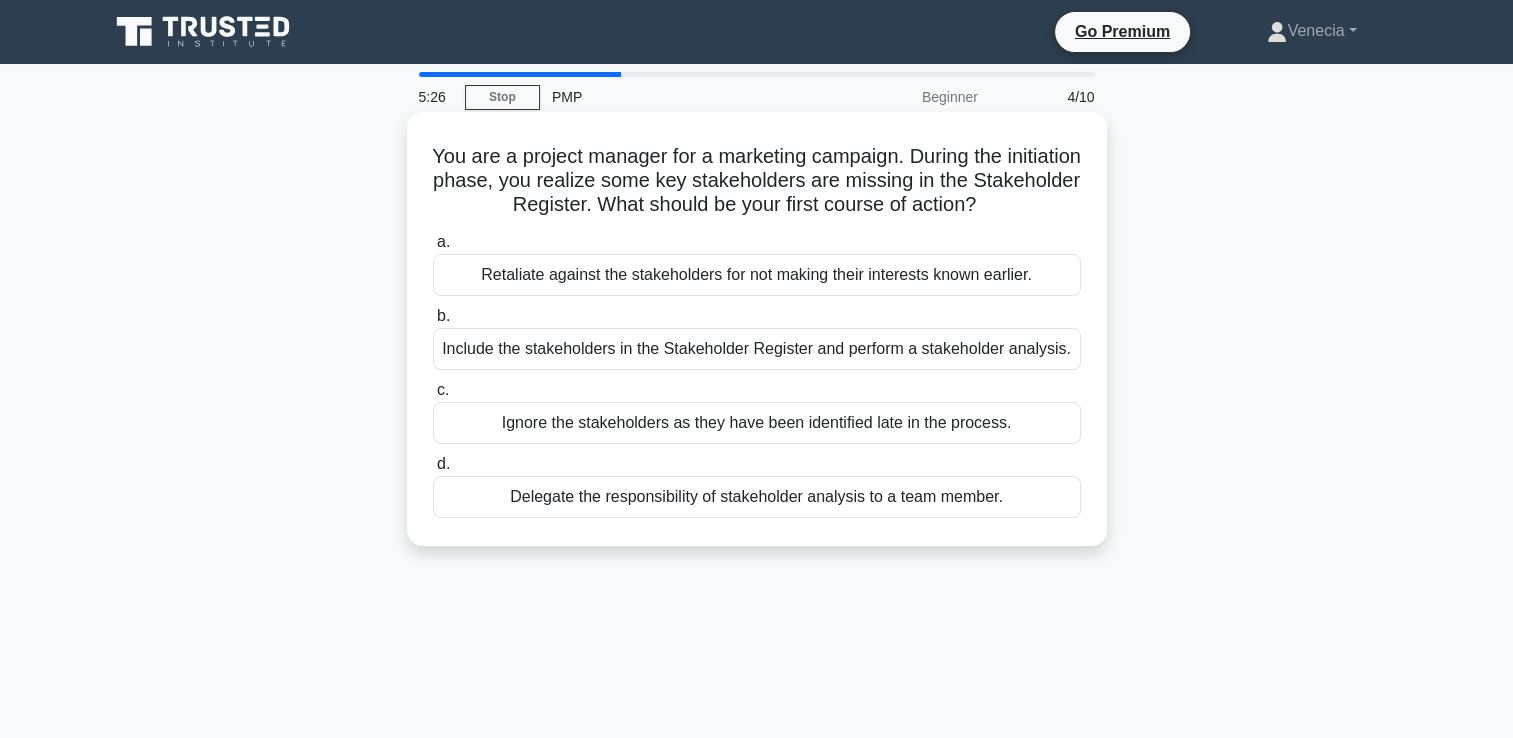 click on "Include the stakeholders in the Stakeholder Register and perform a stakeholder analysis." at bounding box center (757, 349) 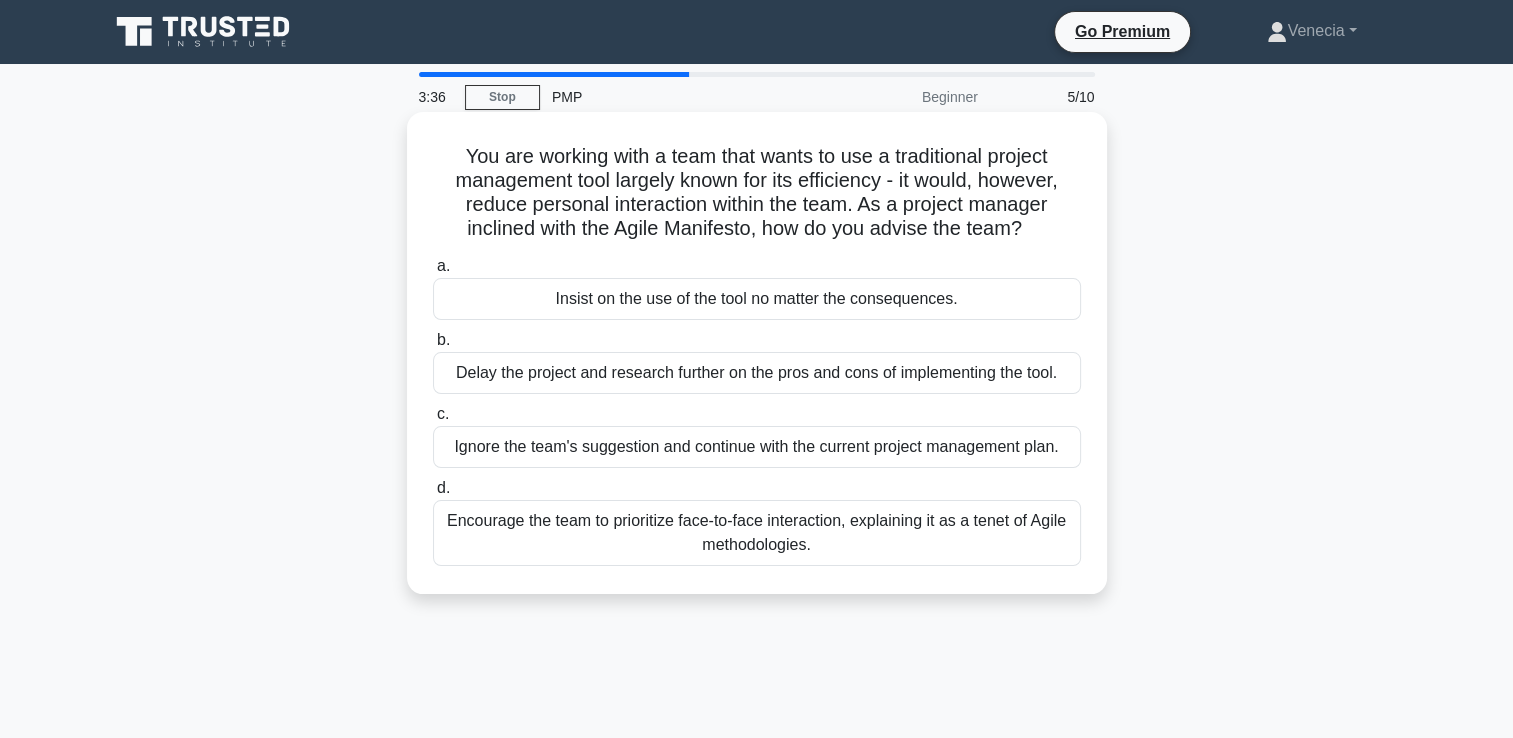 click on "Encourage the team to prioritize face-to-face interaction, explaining it as a tenet of Agile methodologies." at bounding box center [757, 533] 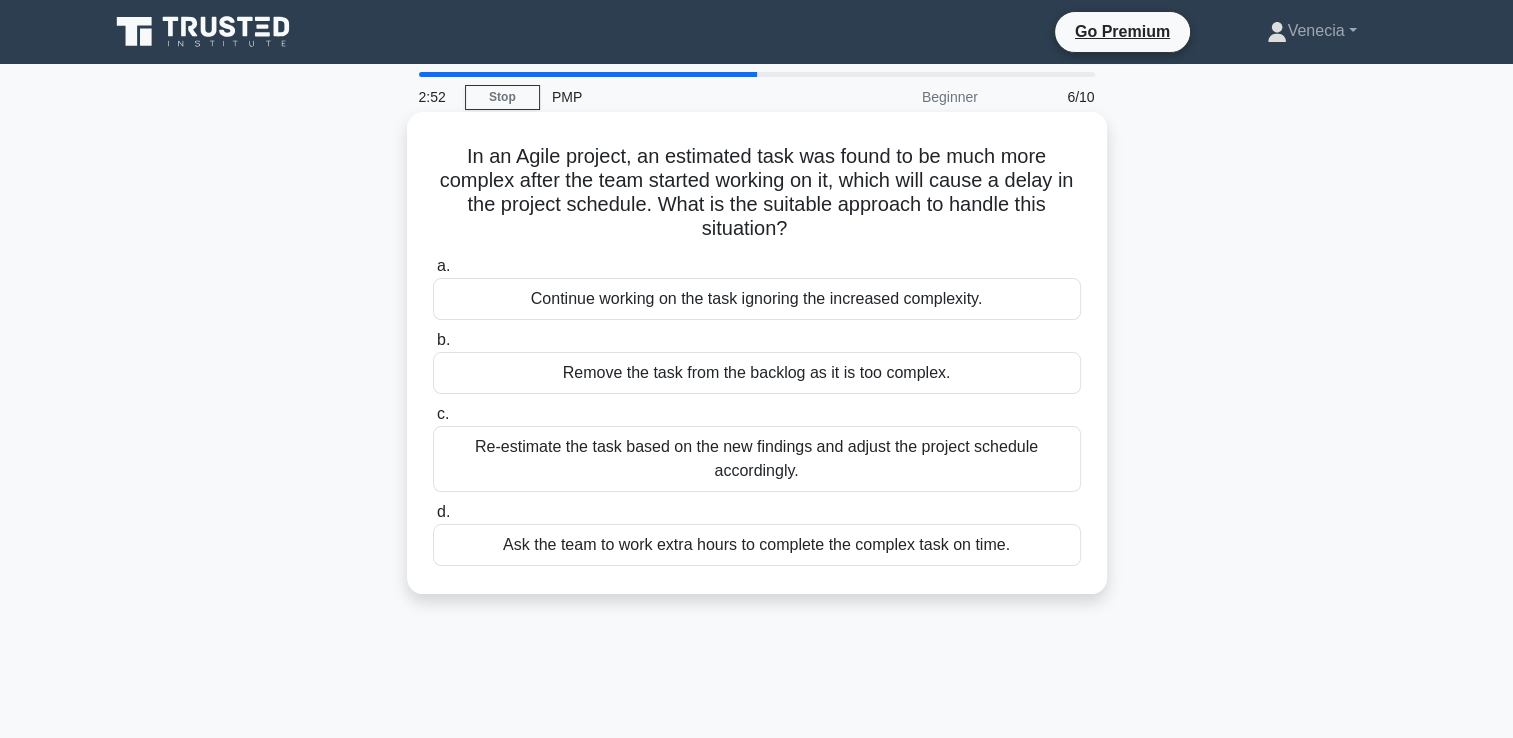click on "Ask the team to work extra hours to complete the complex task on time." at bounding box center [757, 545] 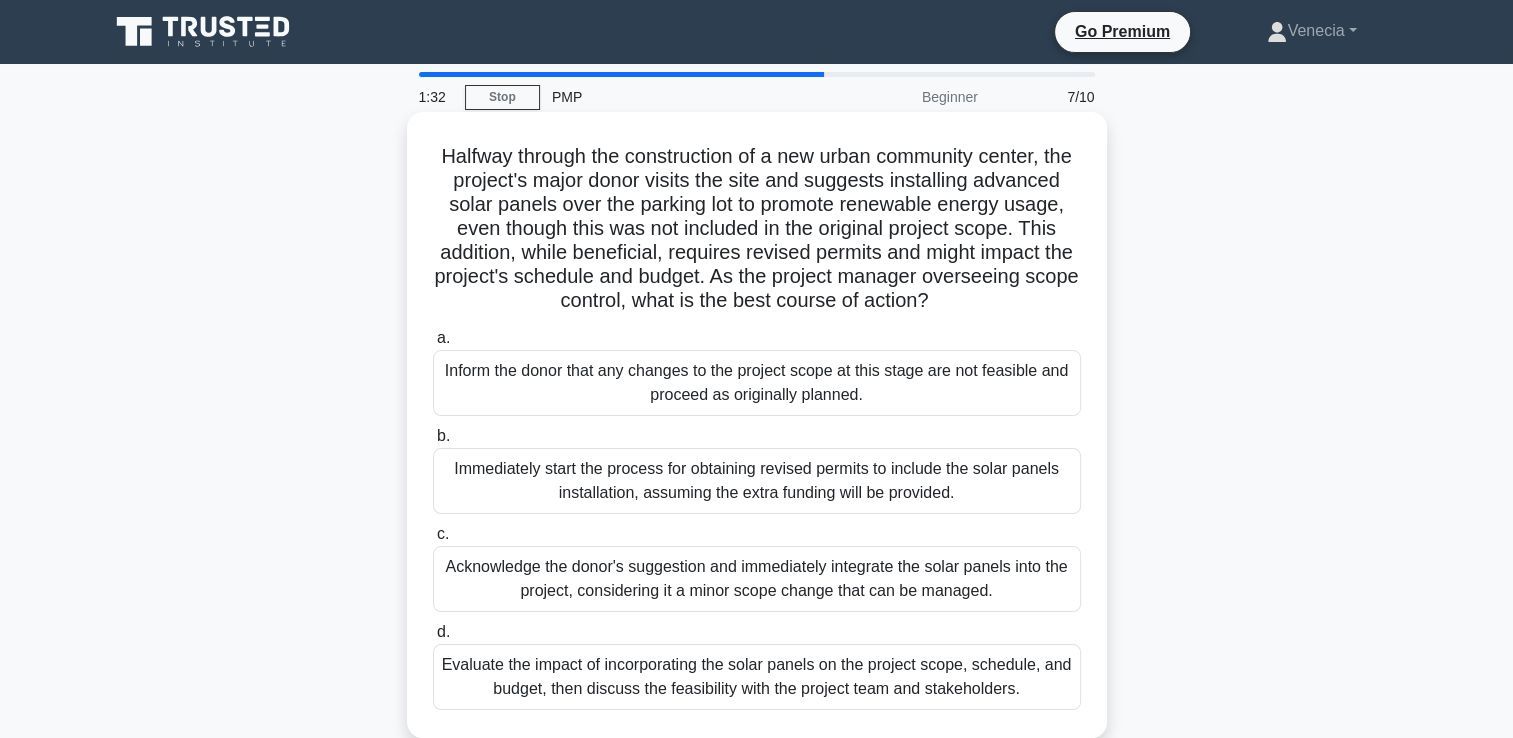 click on "Inform the donor that any changes to the project scope at this stage are not feasible and proceed as originally planned." at bounding box center [757, 383] 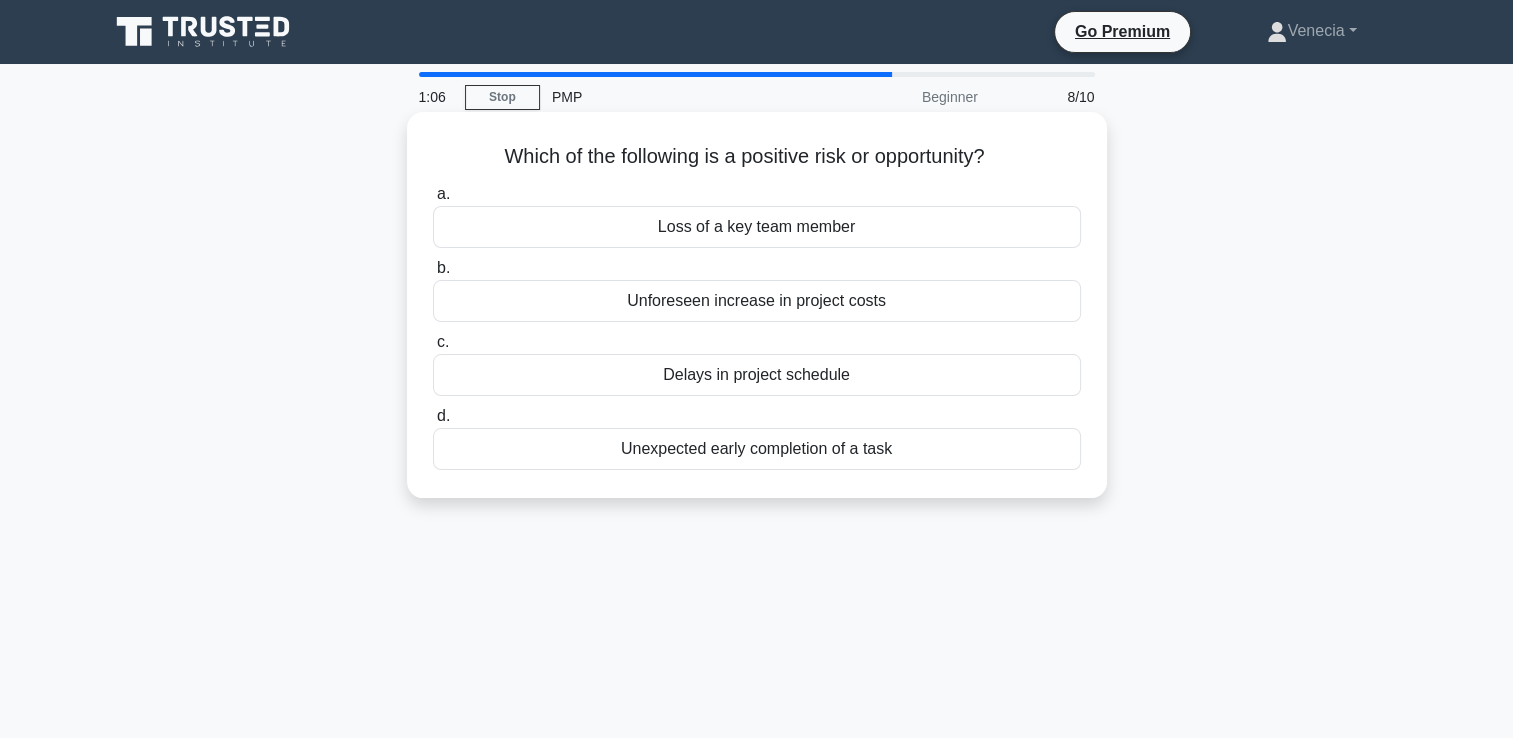 click on "Delays in project schedule" at bounding box center [757, 375] 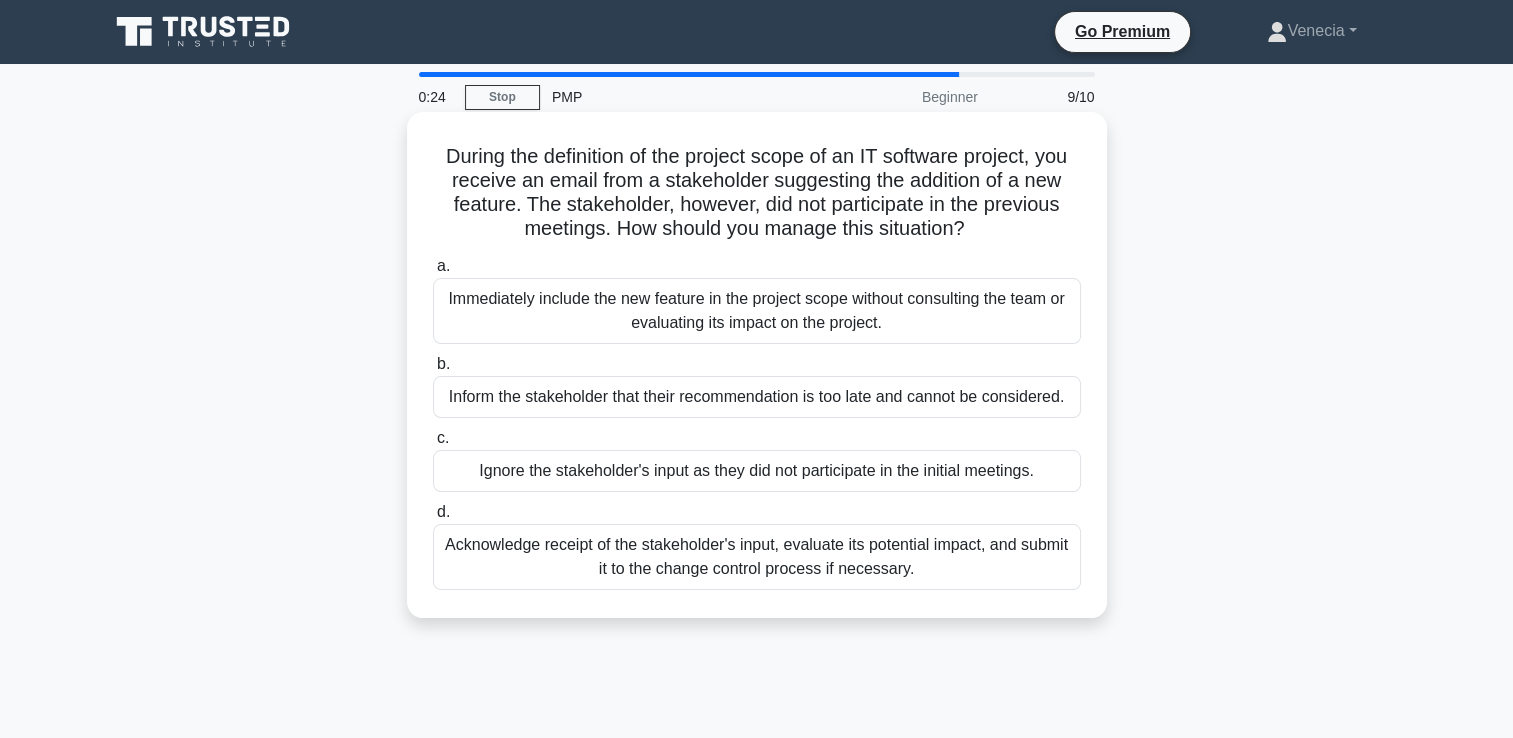 click on "Acknowledge receipt of the stakeholder's input, evaluate its potential impact, and submit it to the change control process if necessary." at bounding box center (757, 557) 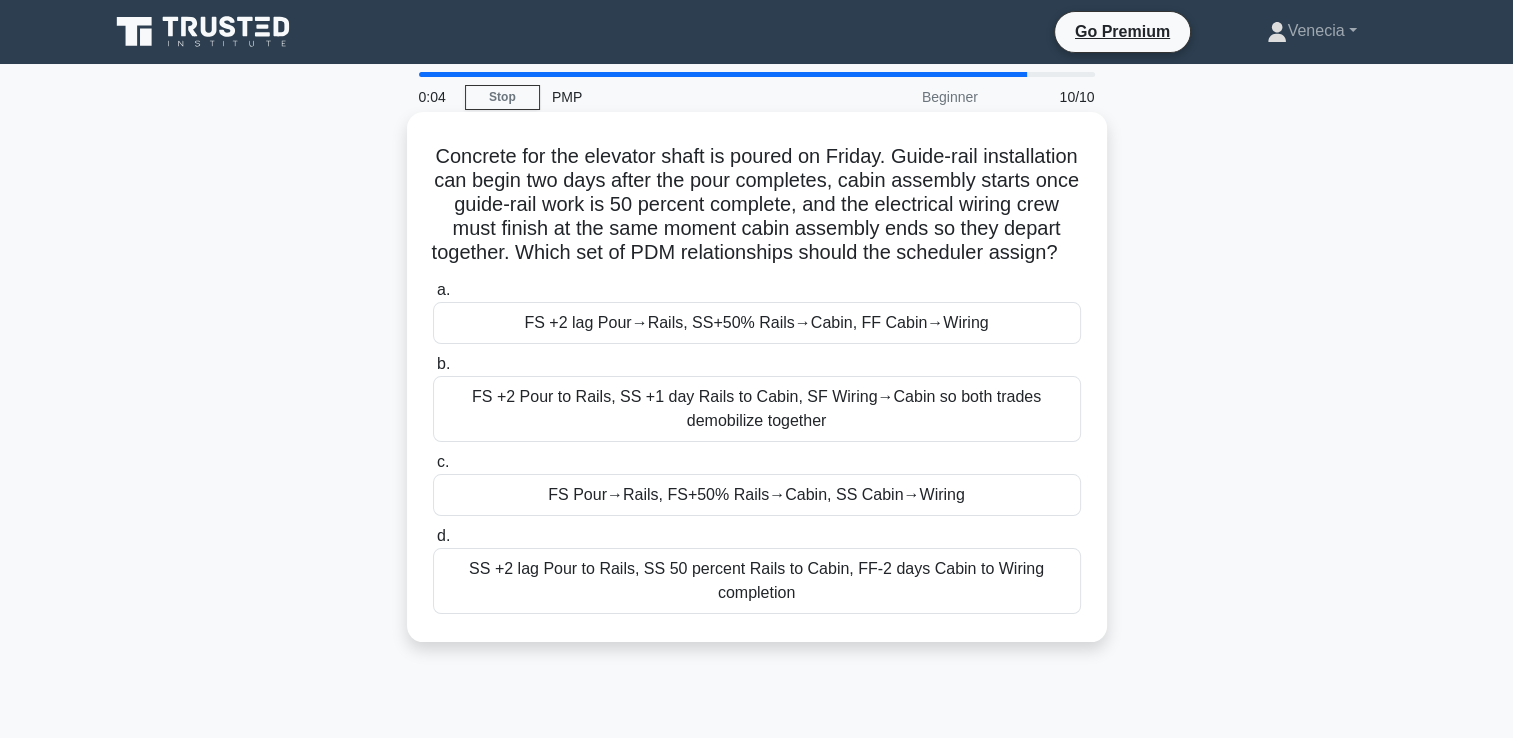 click on "FS +2 Pour to Rails, SS +1 day Rails to Cabin, SF Wiring→Cabin so both trades demobilize together" at bounding box center (757, 409) 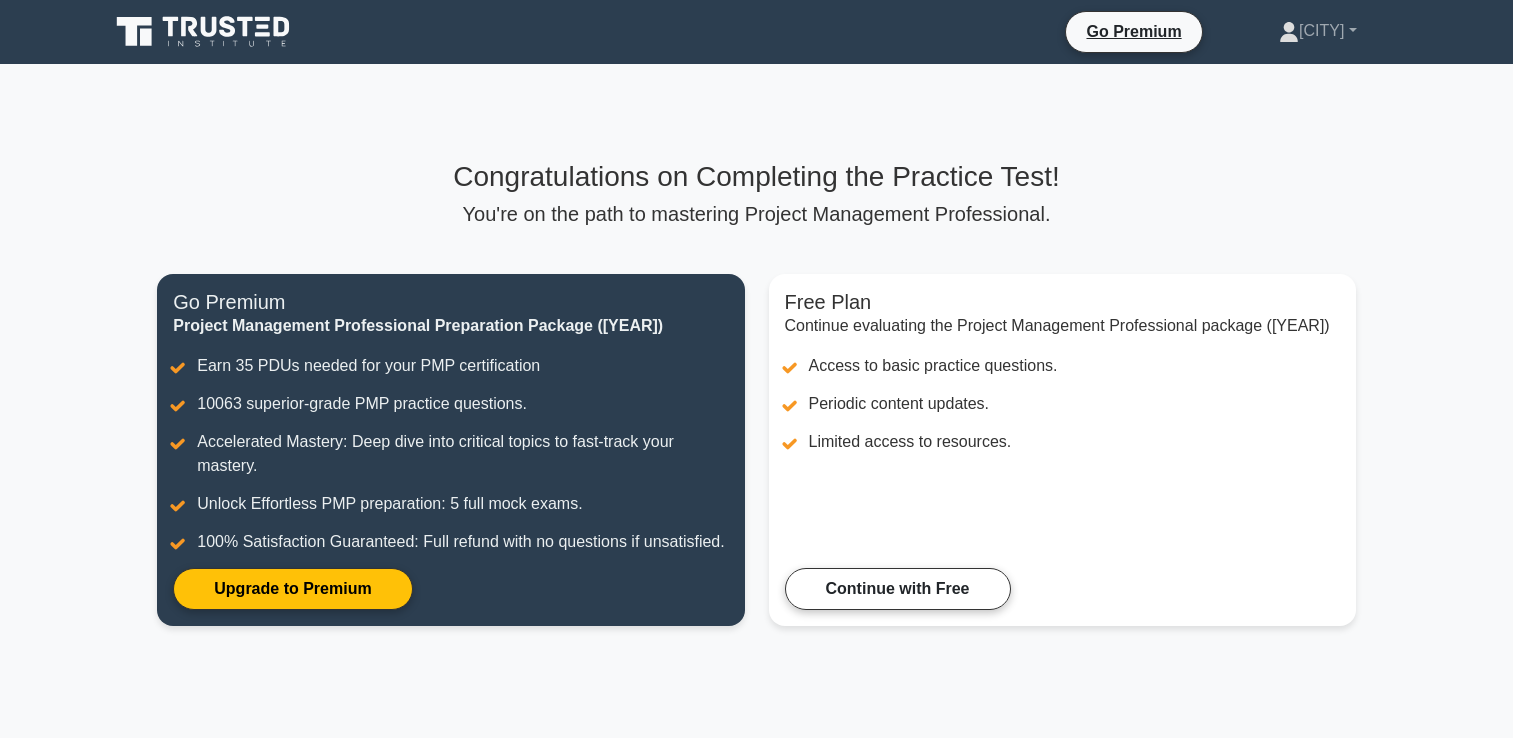 scroll, scrollTop: 0, scrollLeft: 0, axis: both 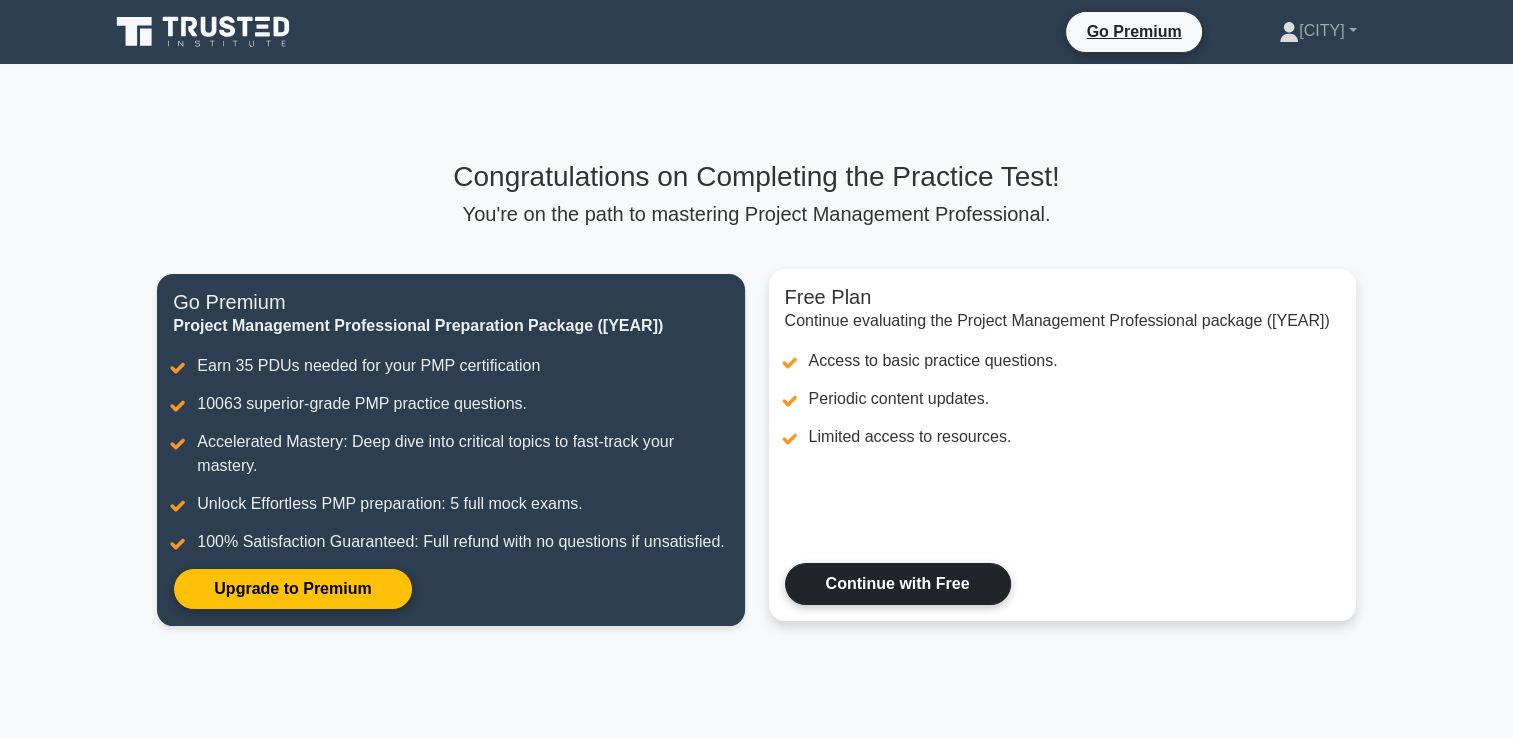 click on "Continue with Free" at bounding box center (898, 584) 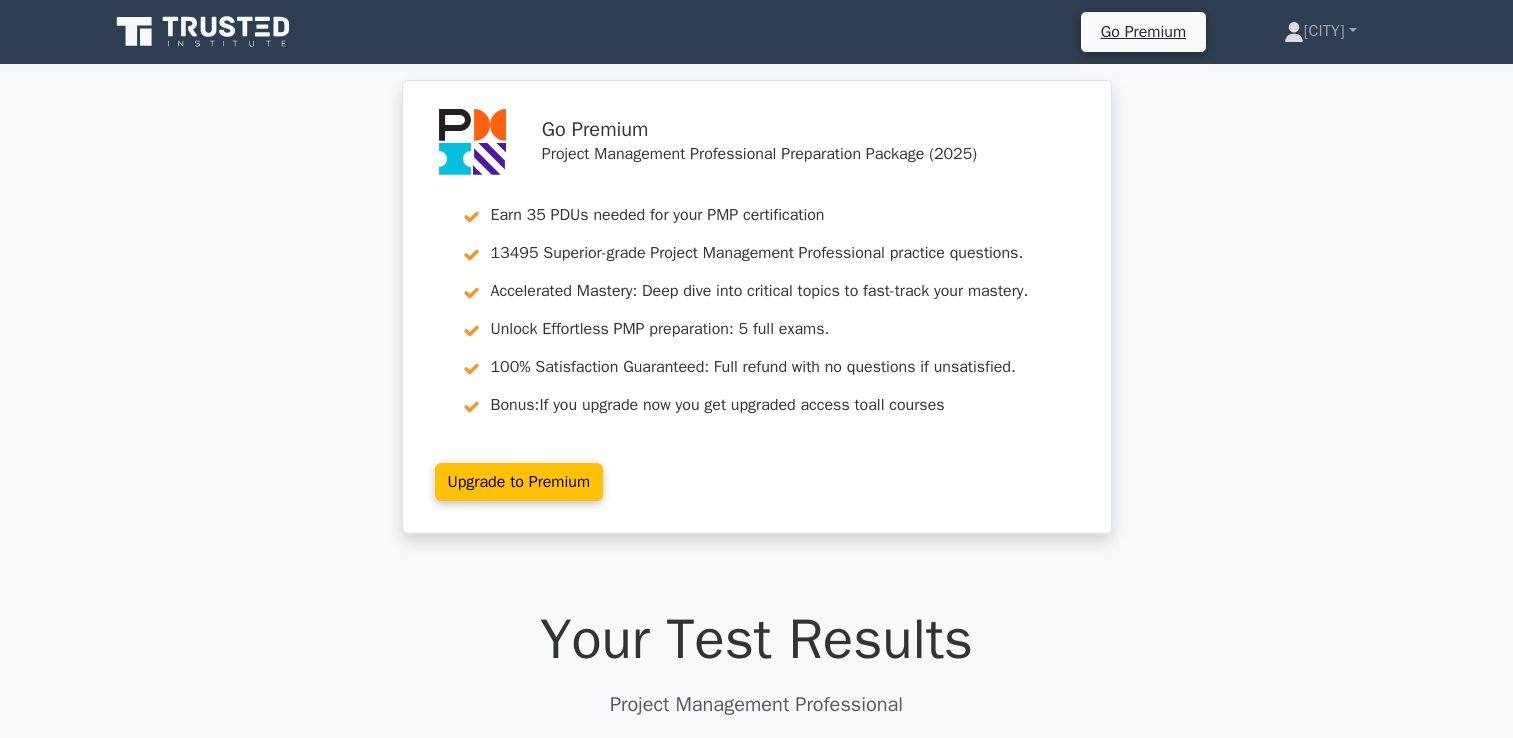 scroll, scrollTop: 0, scrollLeft: 0, axis: both 